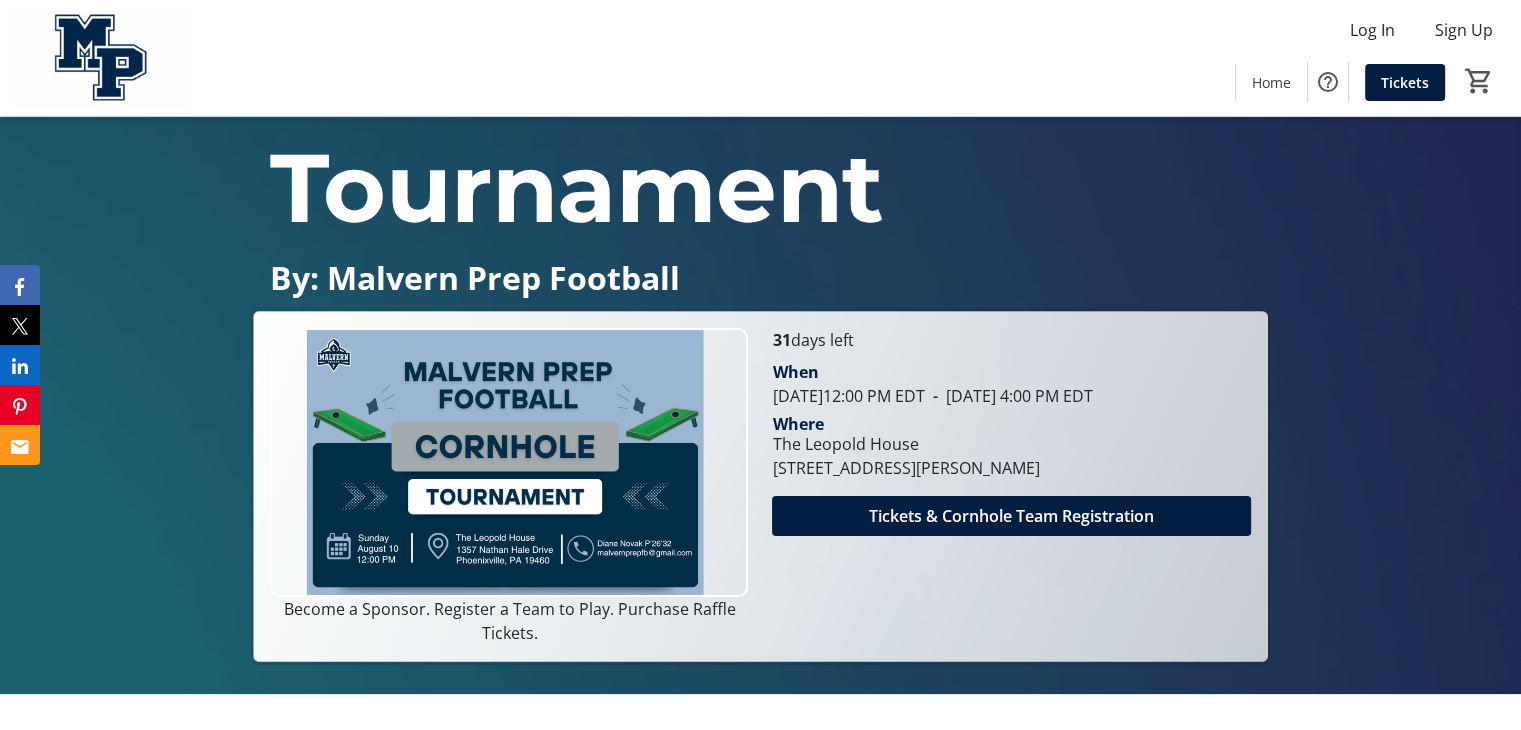 scroll, scrollTop: 300, scrollLeft: 0, axis: vertical 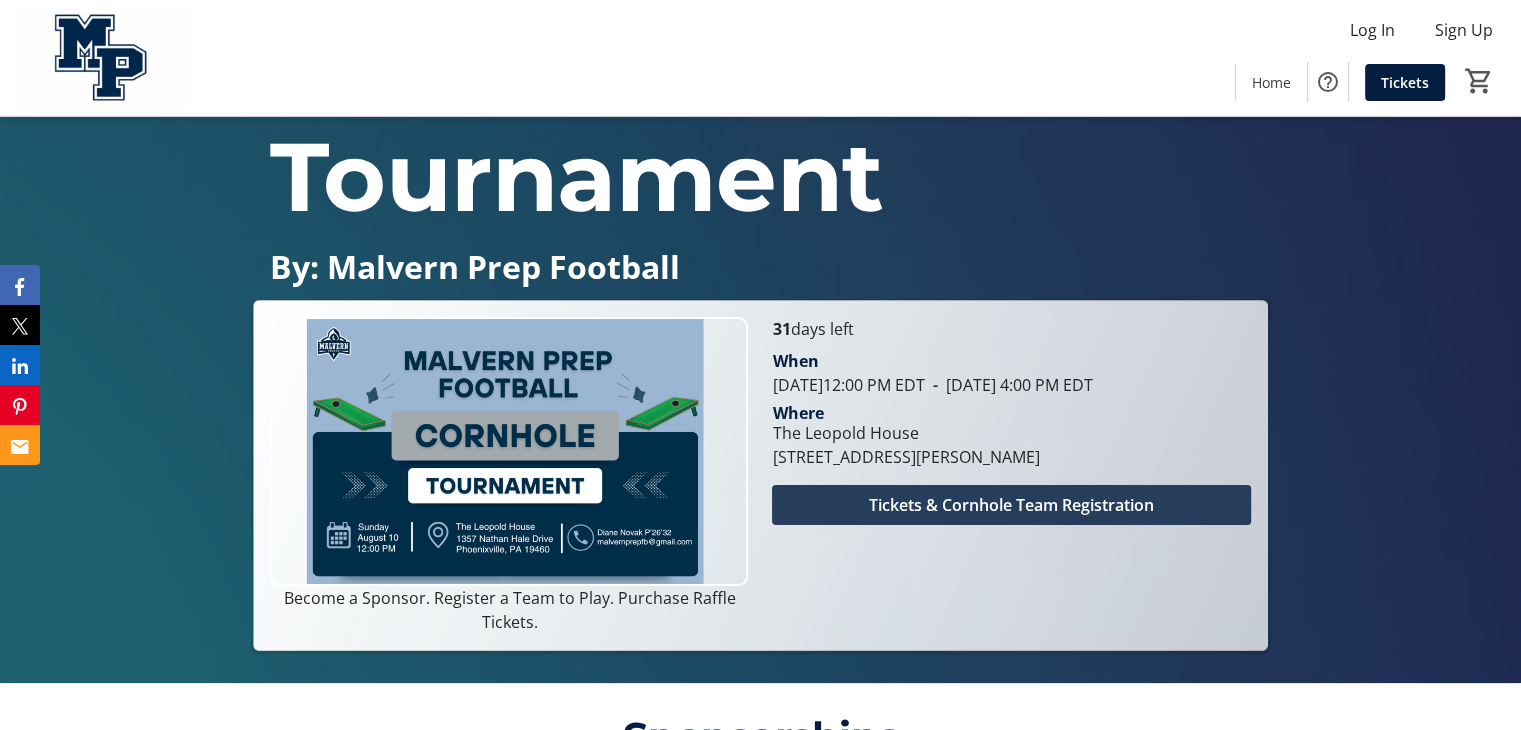 click on "Tickets & Cornhole Team Registration" at bounding box center (1011, 505) 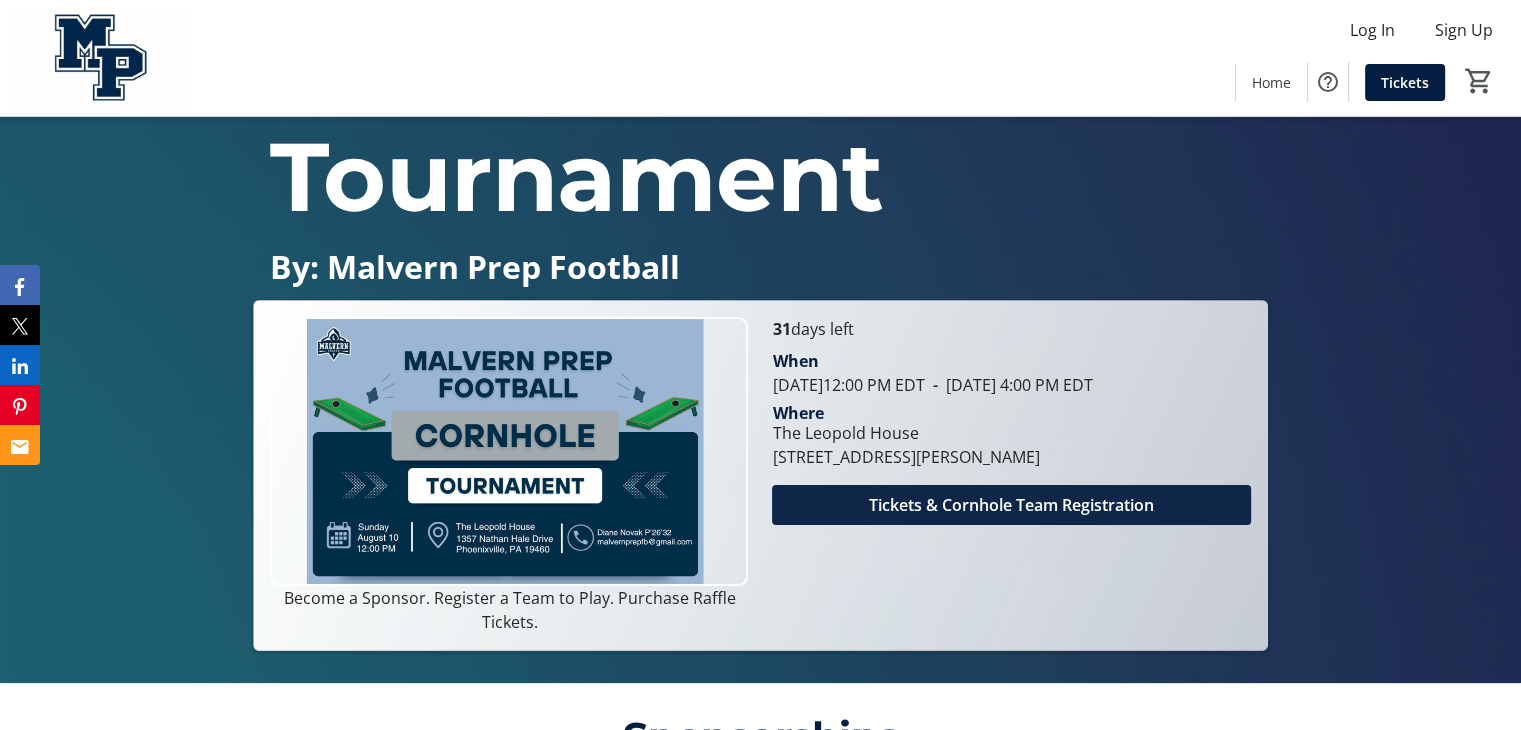 scroll, scrollTop: 0, scrollLeft: 0, axis: both 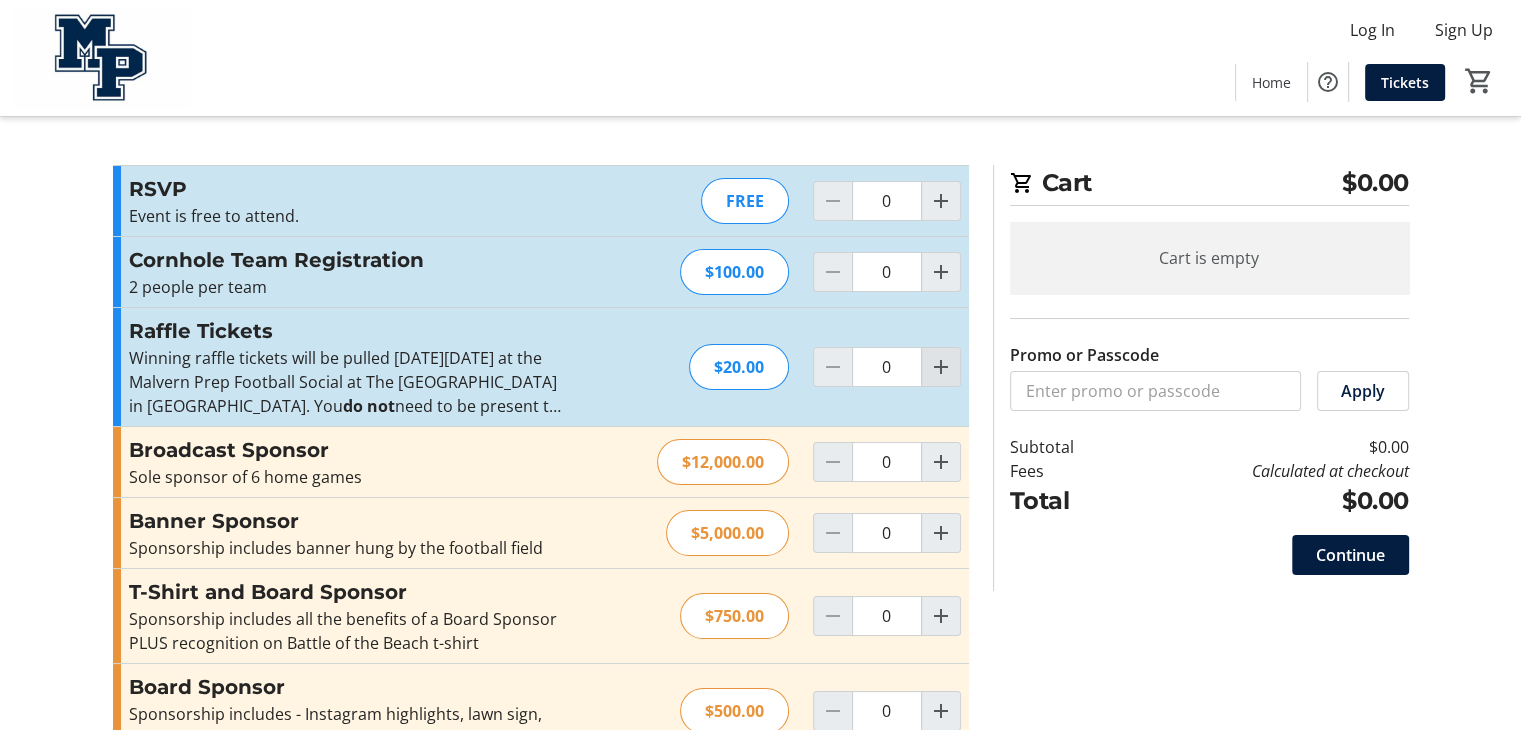 click 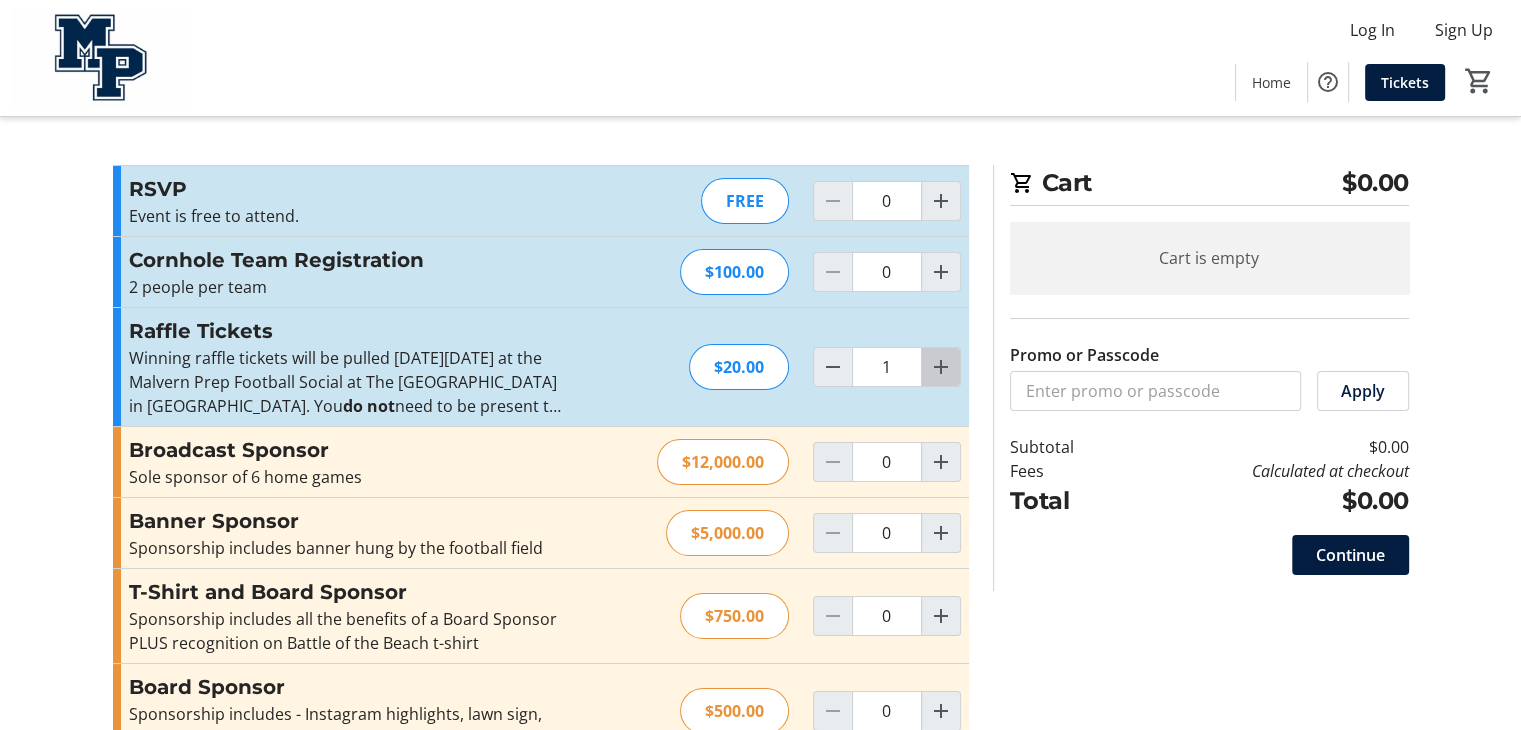 click 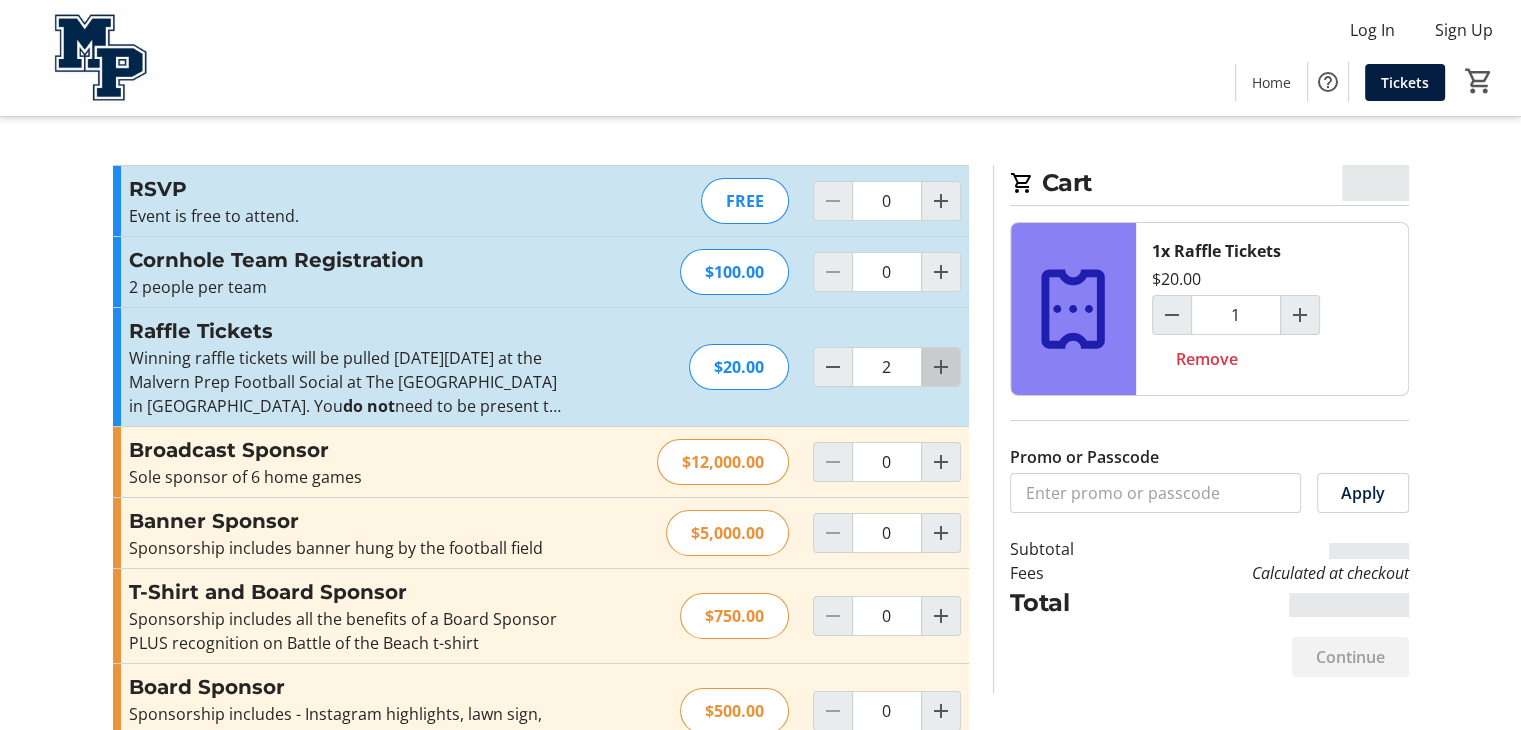 click 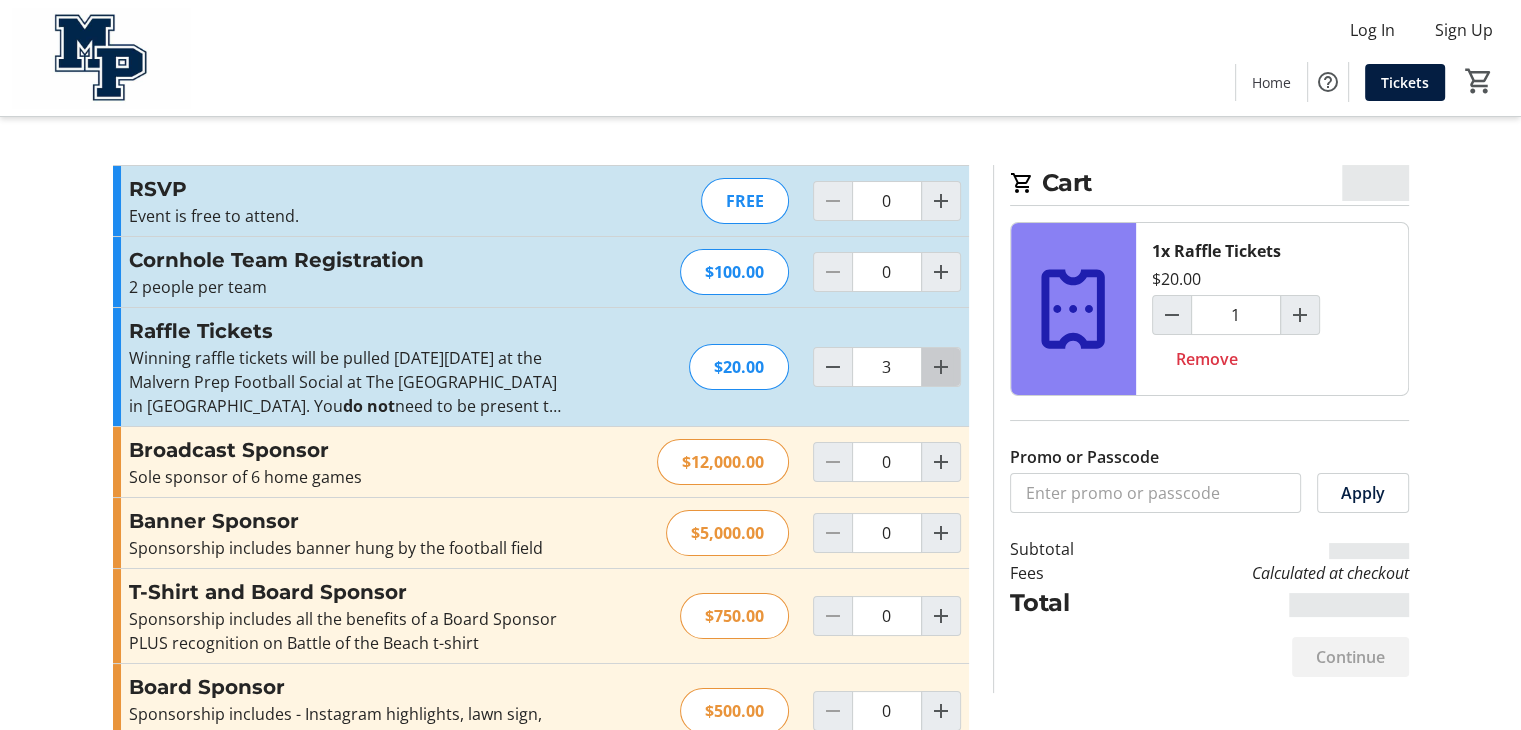 click 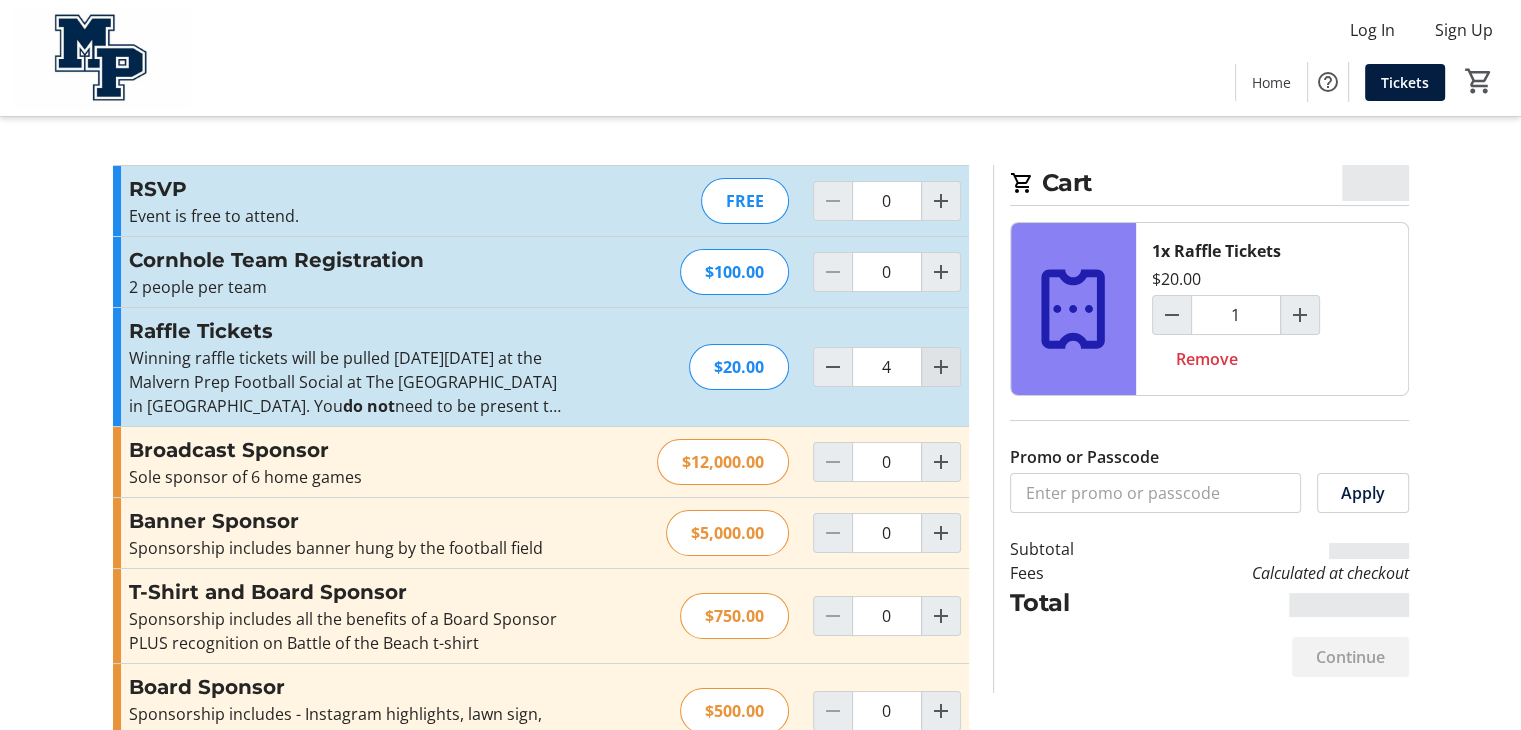 type on "3" 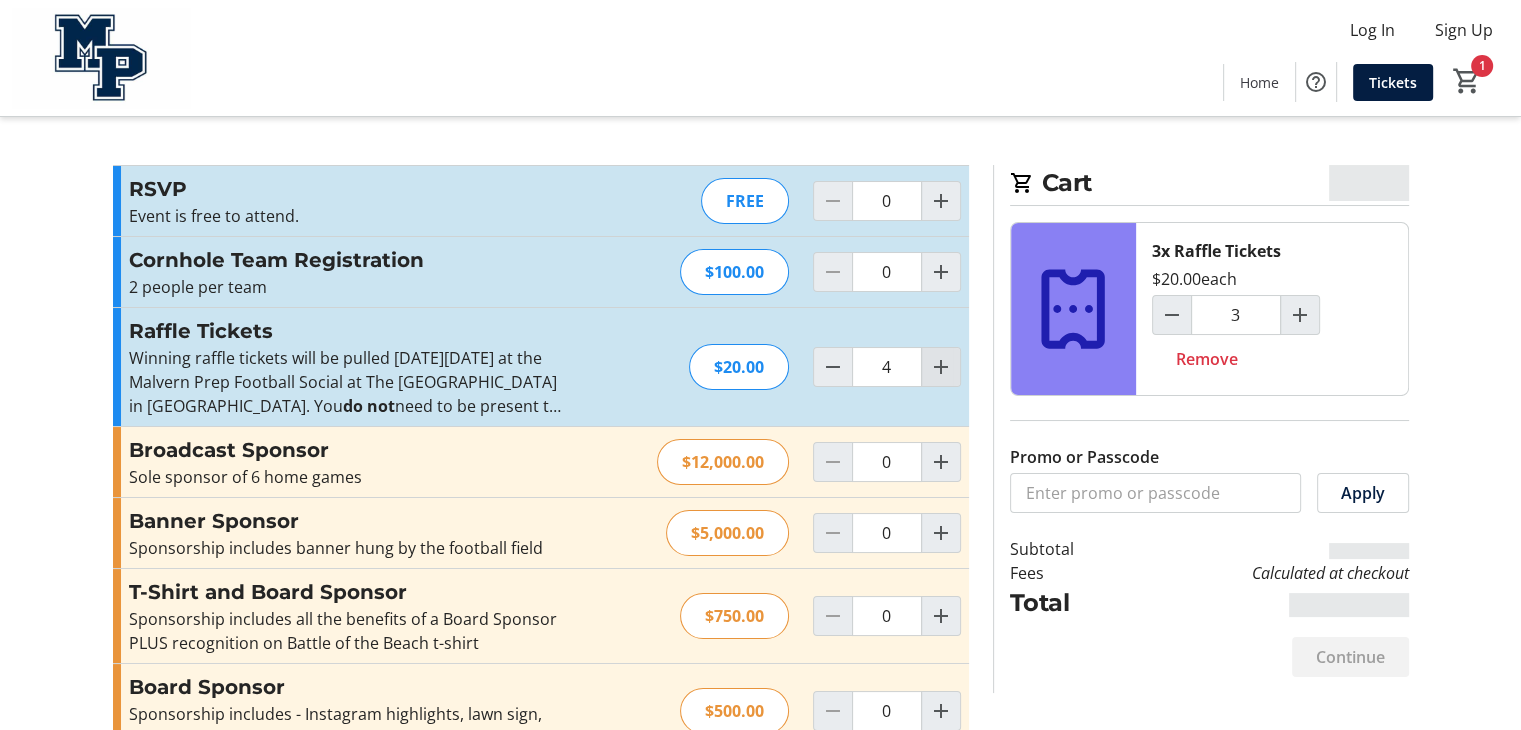 type on "4" 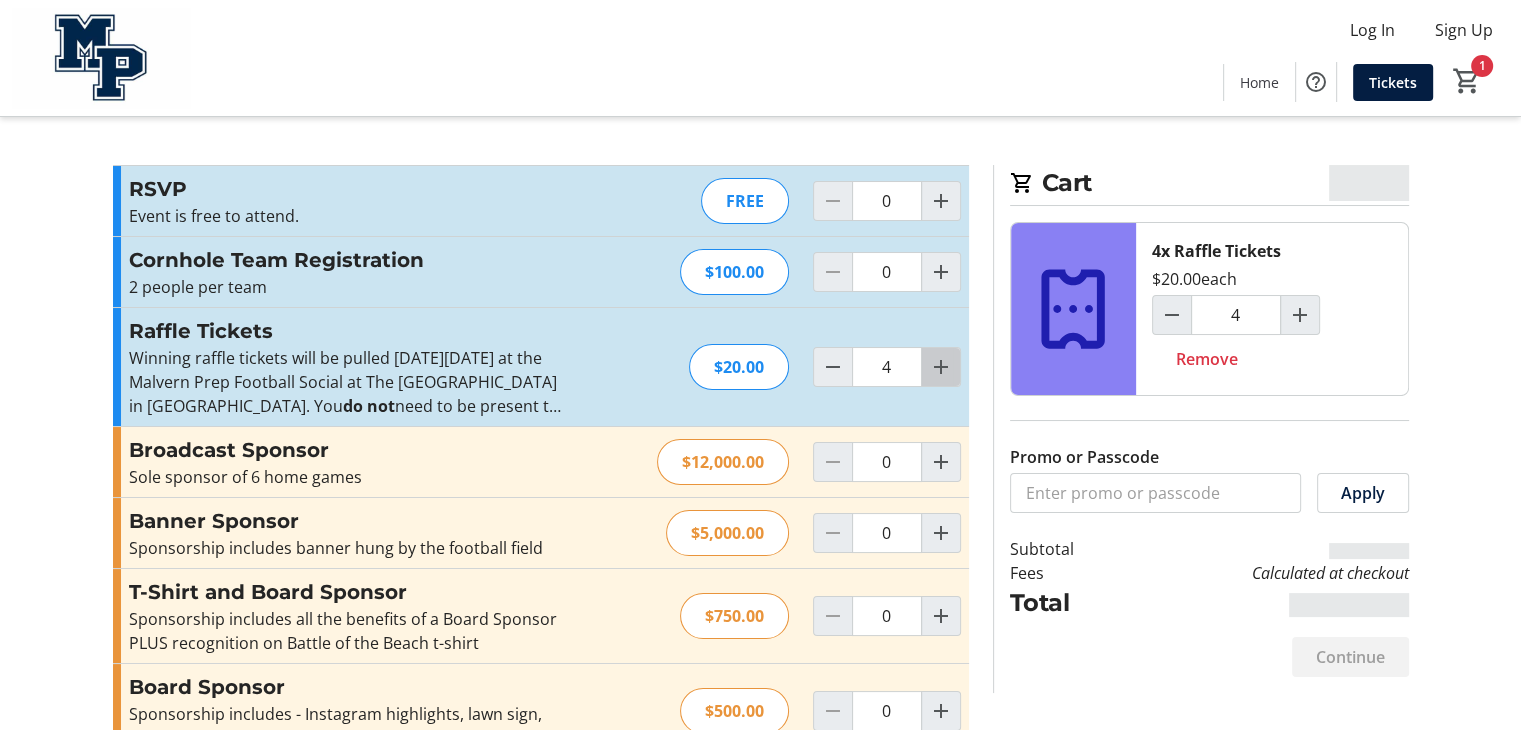 click 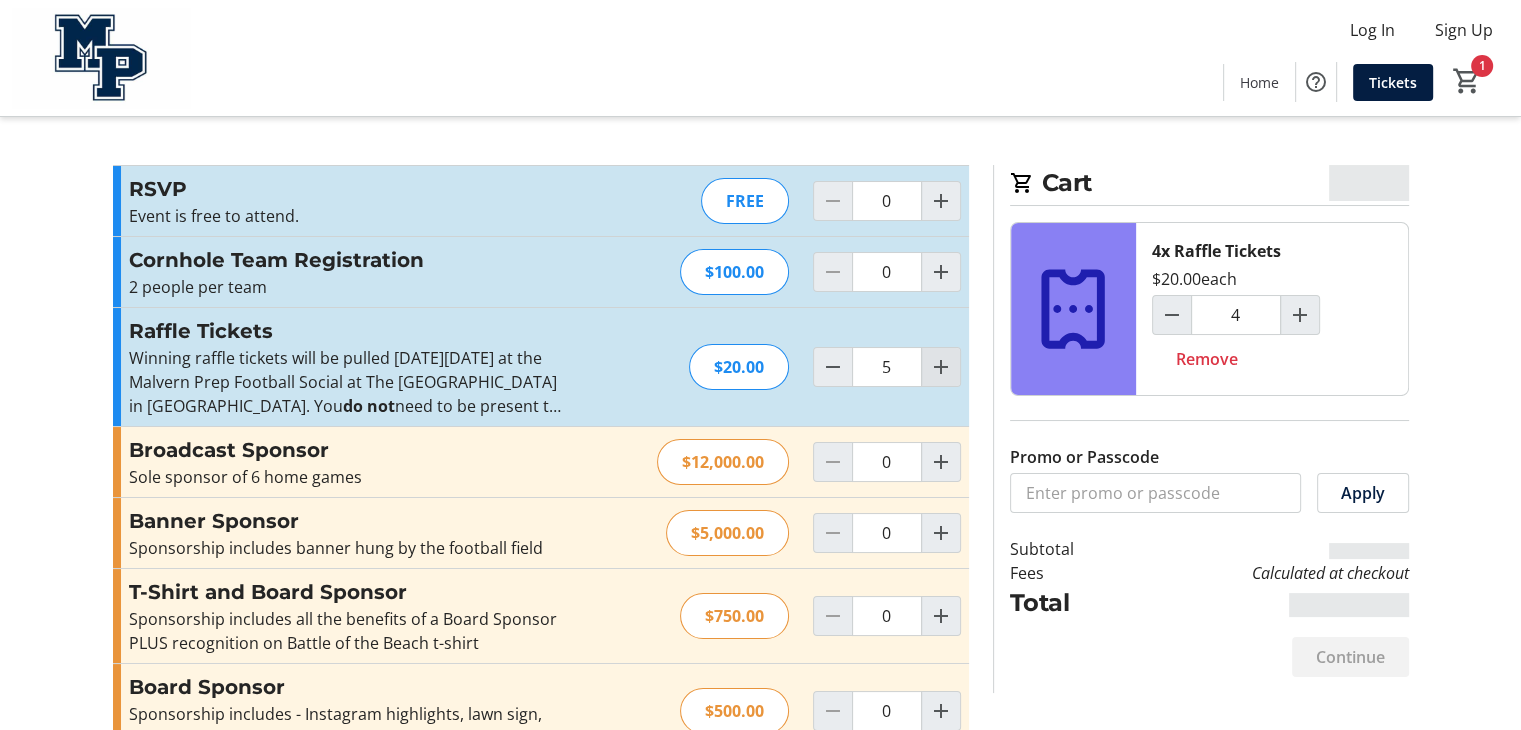 type on "5" 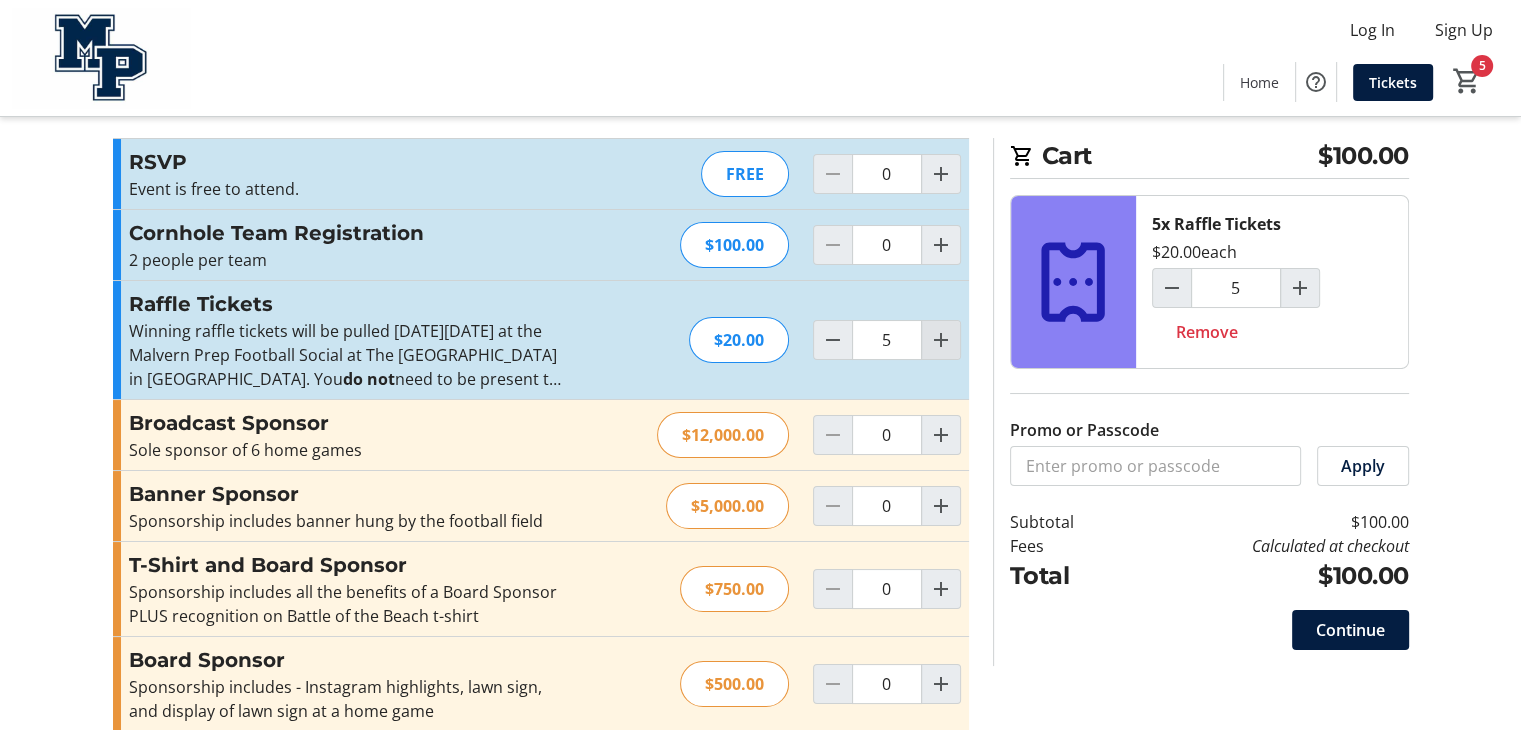 scroll, scrollTop: 51, scrollLeft: 0, axis: vertical 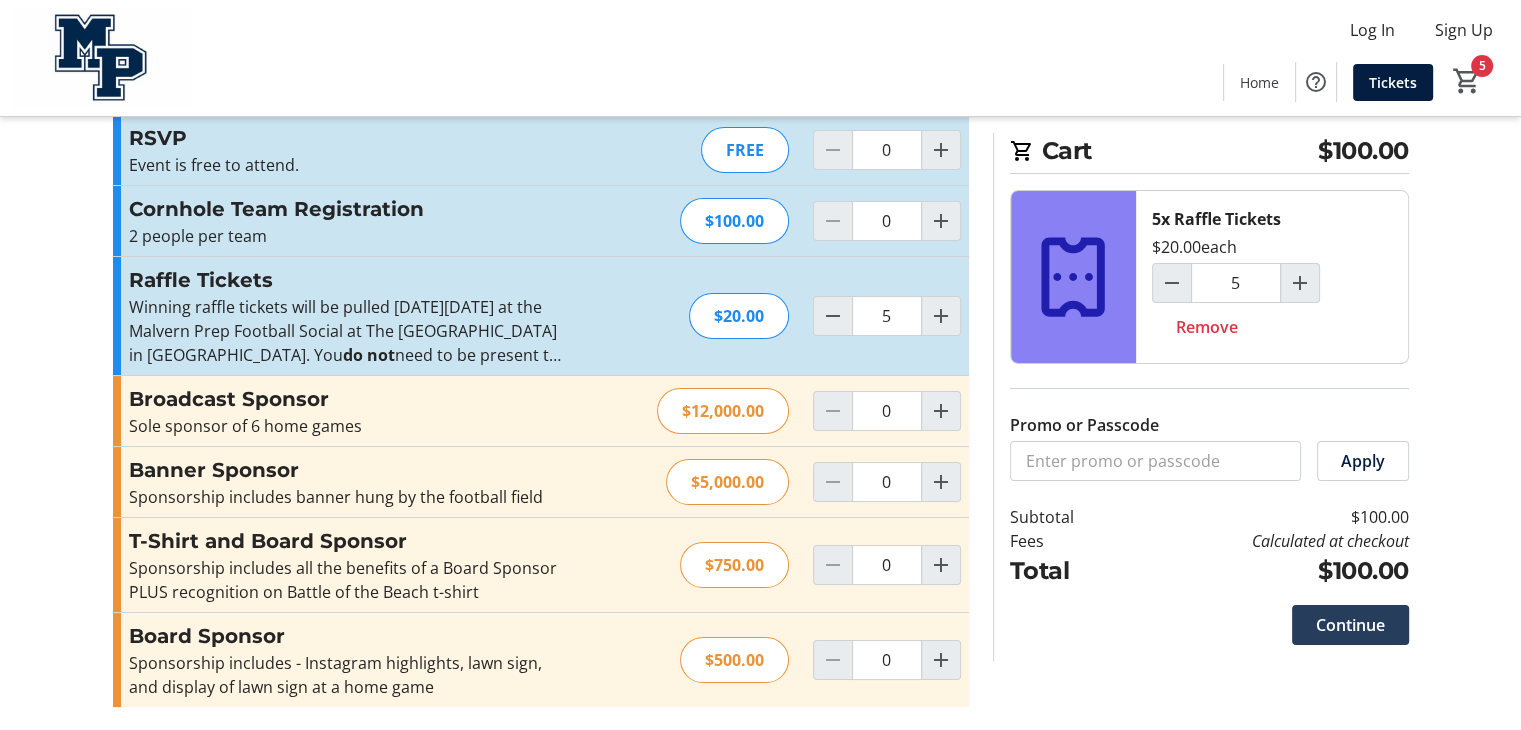 click 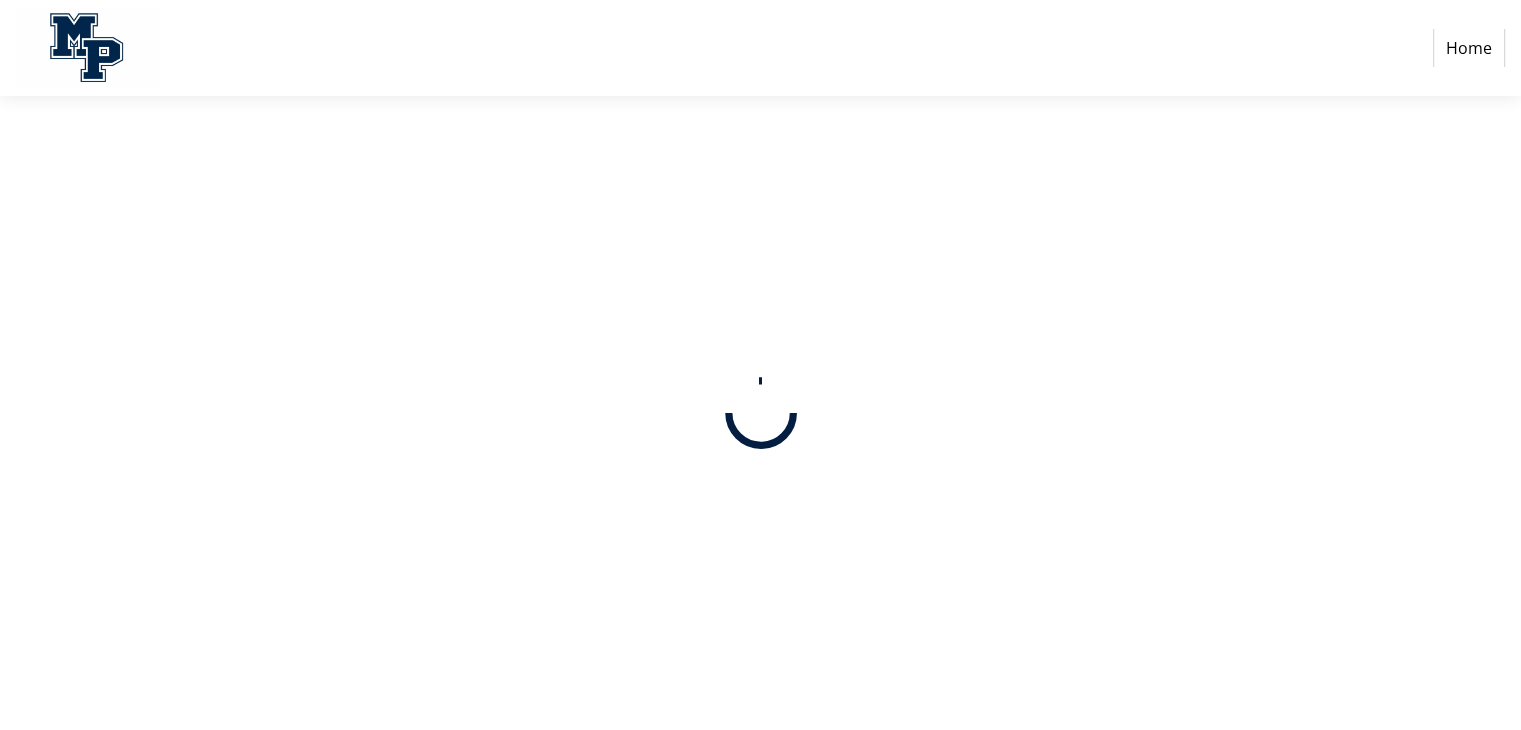 scroll, scrollTop: 0, scrollLeft: 0, axis: both 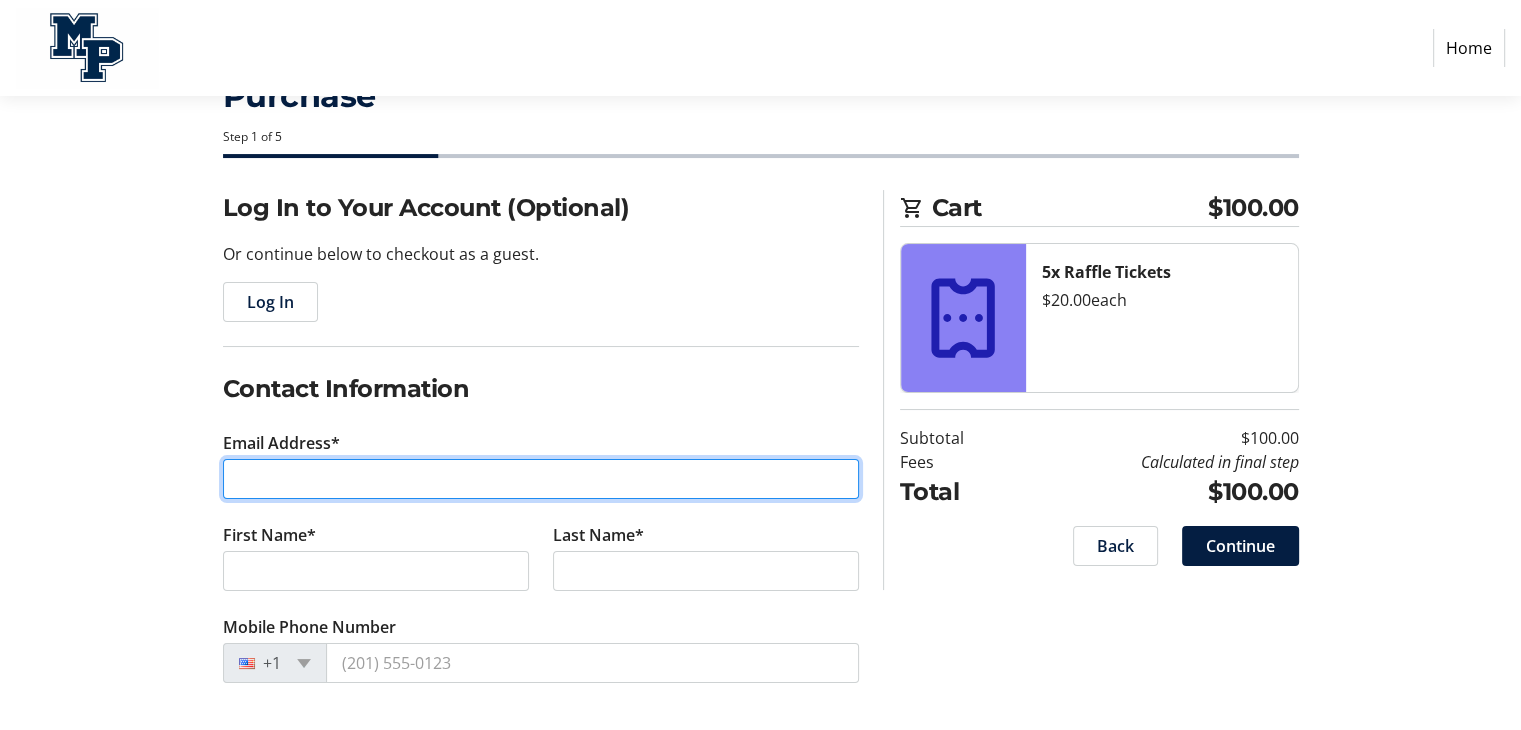 click on "Email Address*" at bounding box center (541, 479) 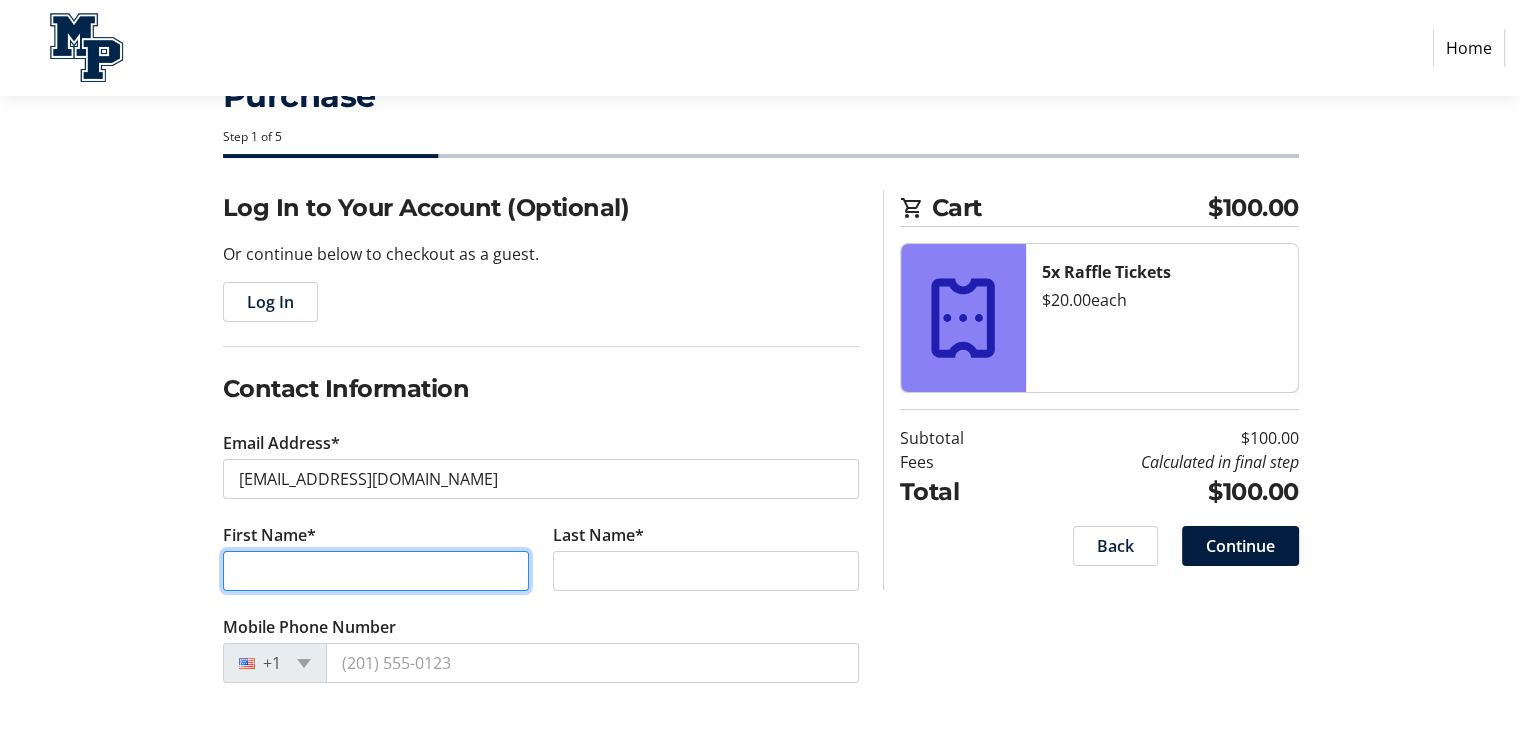 click on "First Name*" at bounding box center [376, 571] 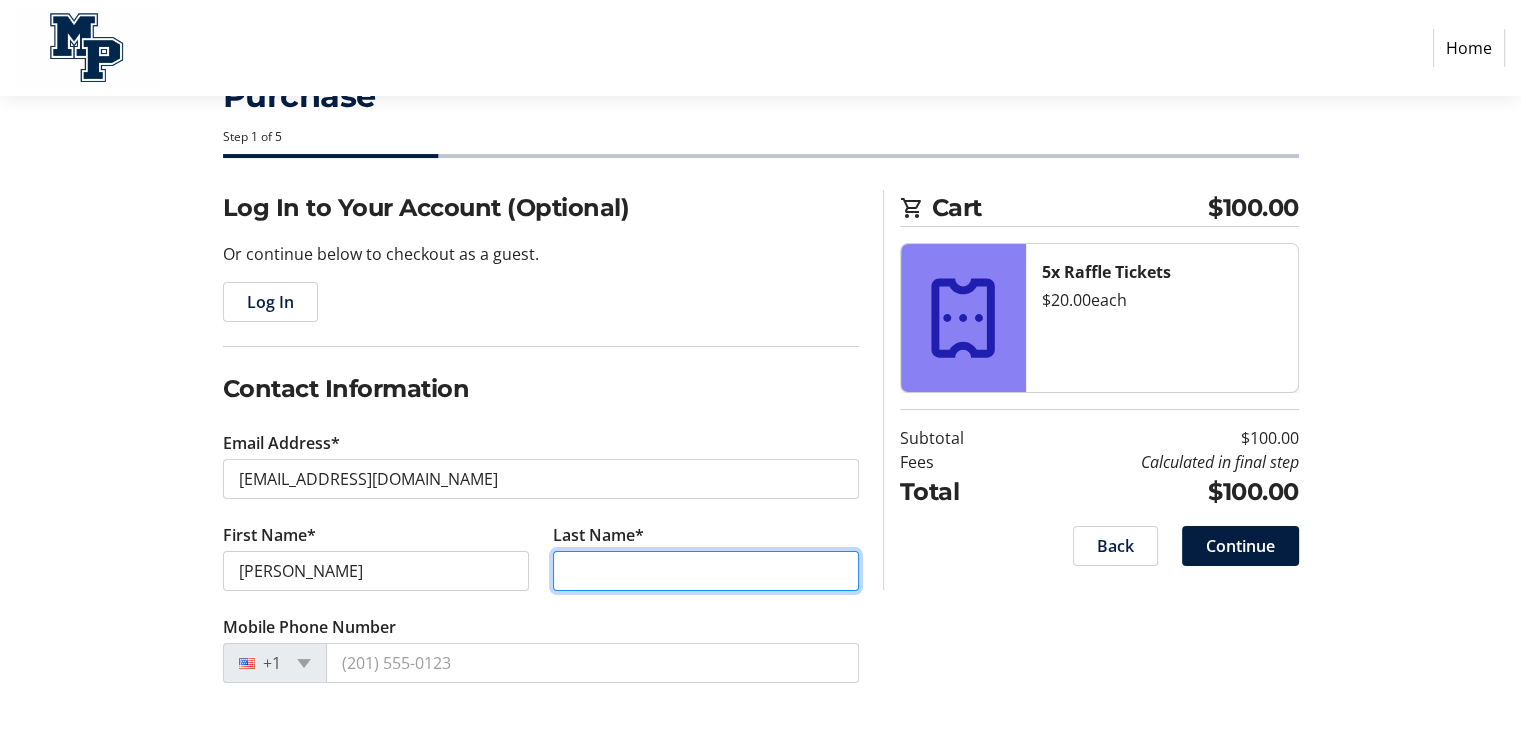 type on "[PERSON_NAME]" 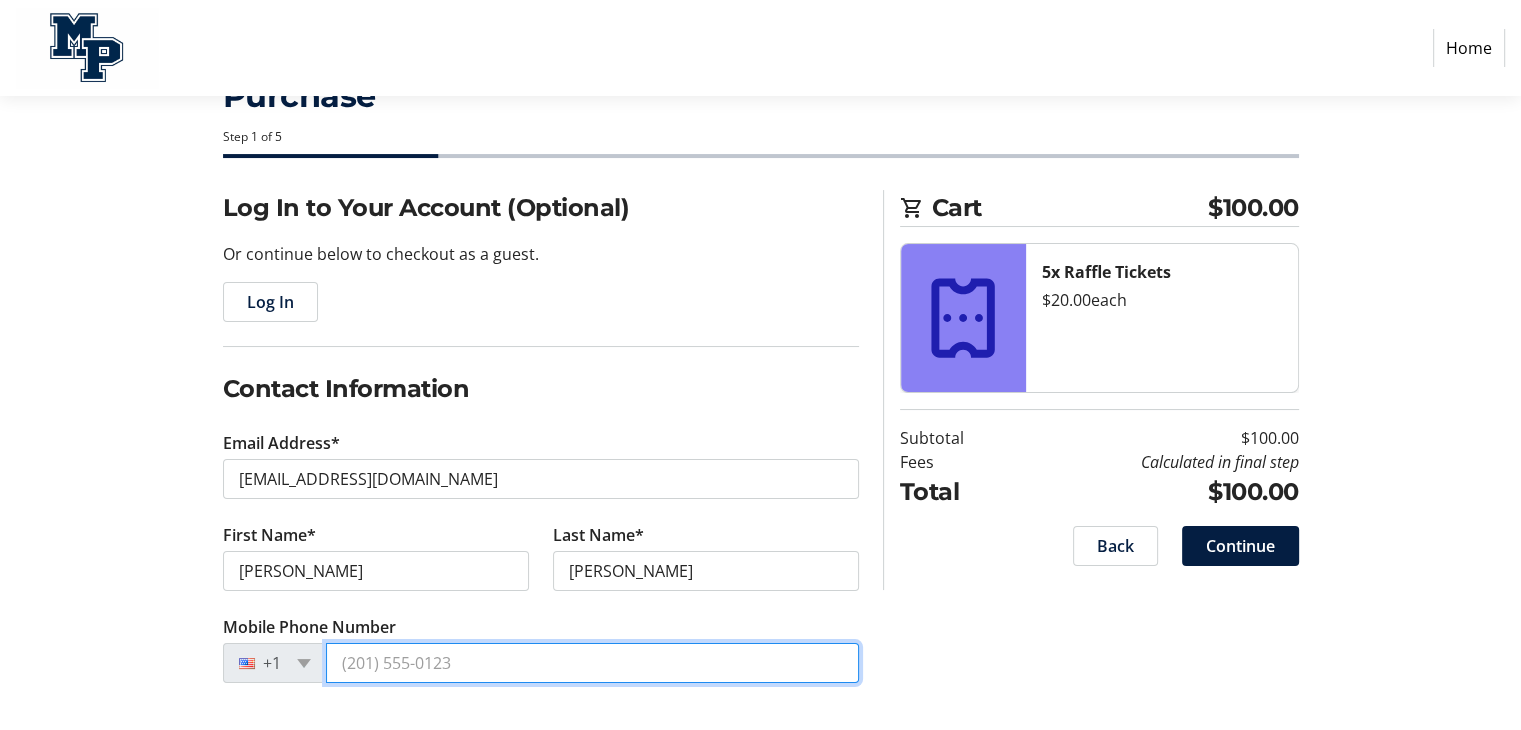 type on "[PHONE_NUMBER]" 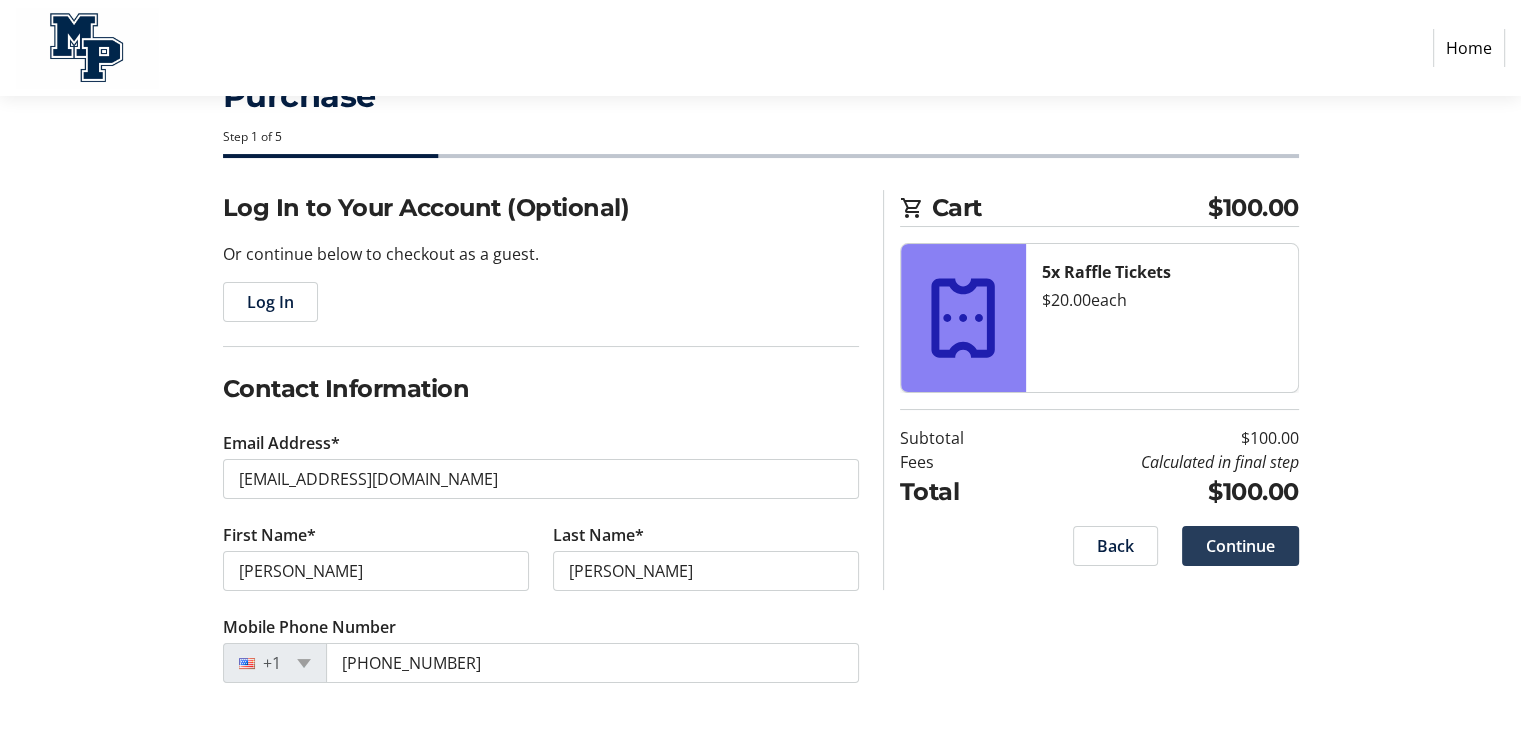 click on "Continue" 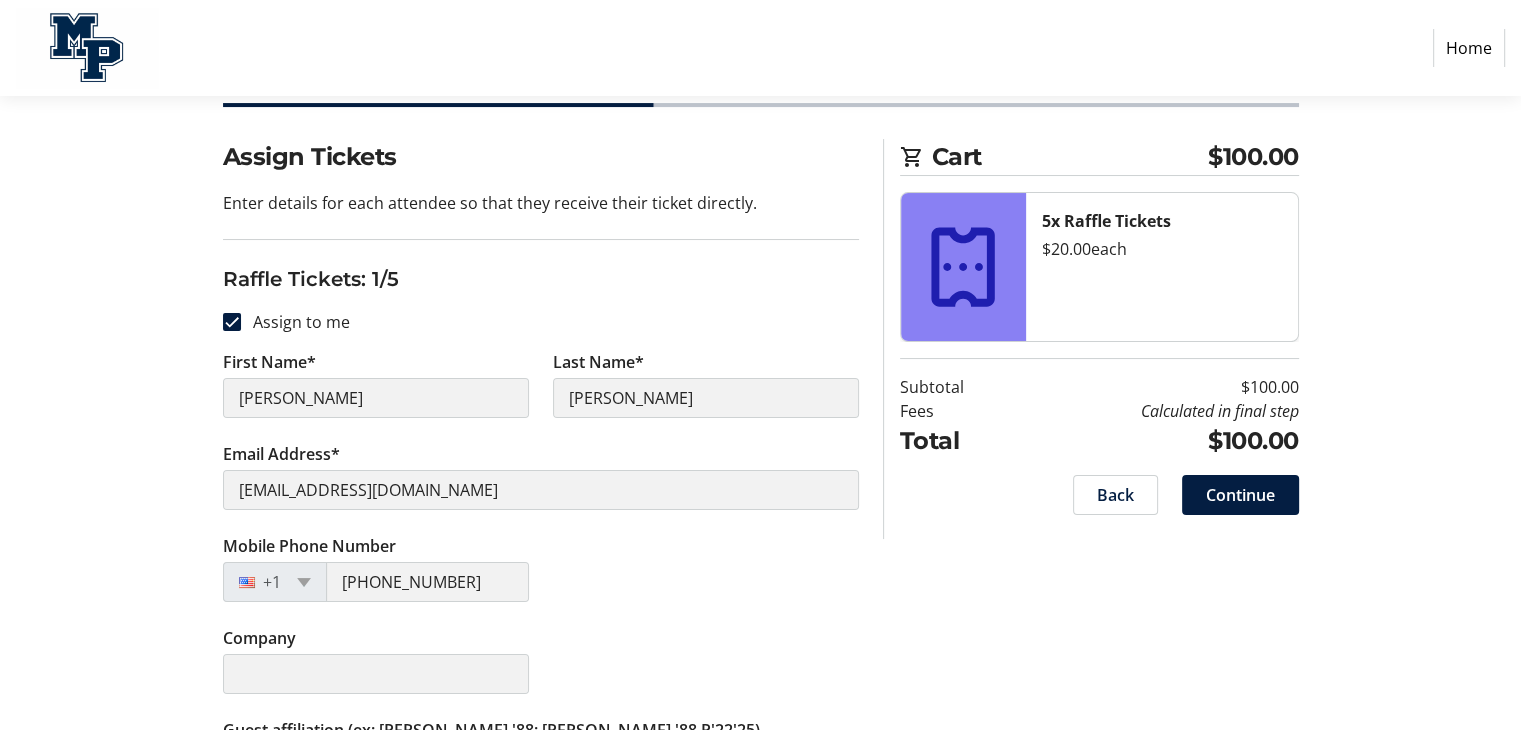 scroll, scrollTop: 300, scrollLeft: 0, axis: vertical 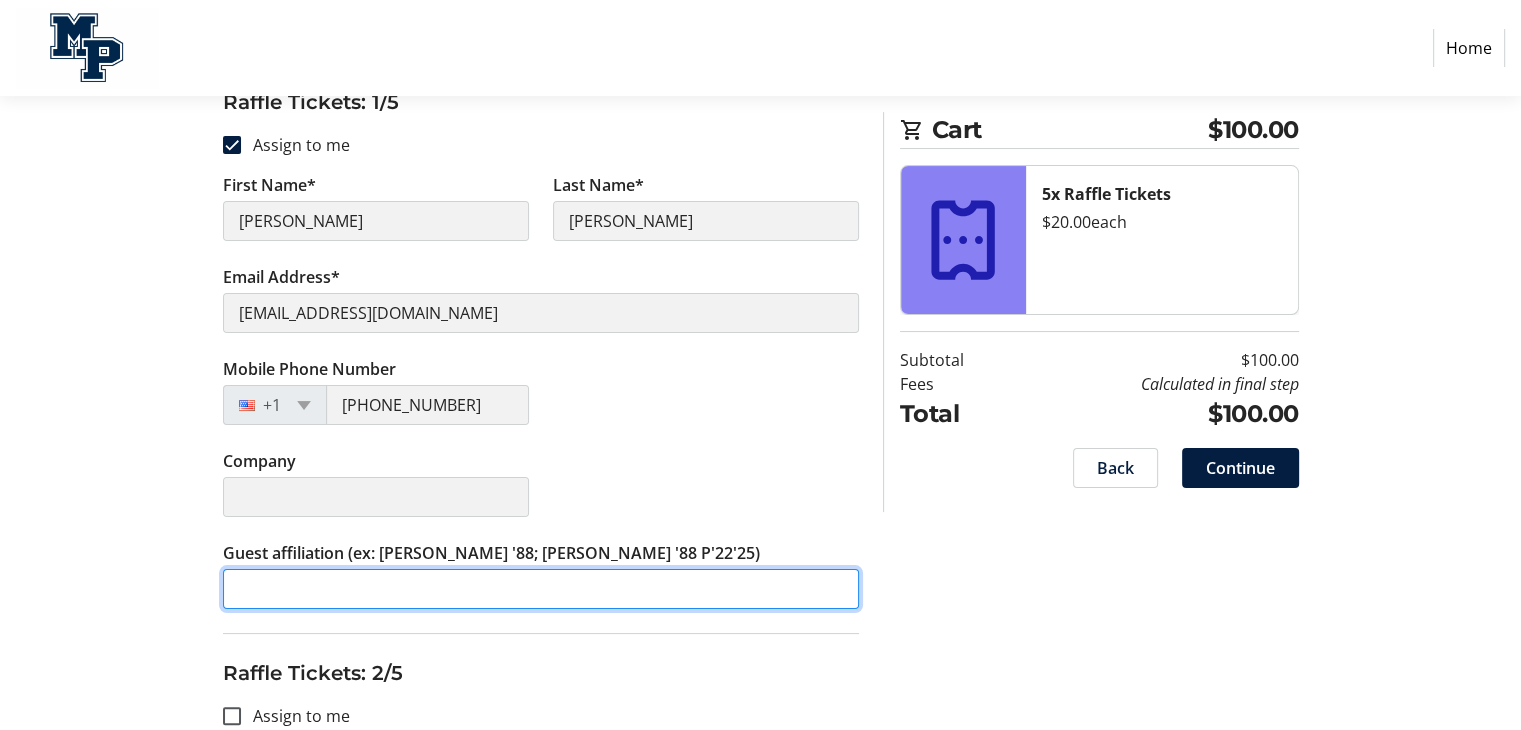 click on "Guest affiliation (ex: [PERSON_NAME] '88; [PERSON_NAME] '88 P'22'25)" at bounding box center [541, 589] 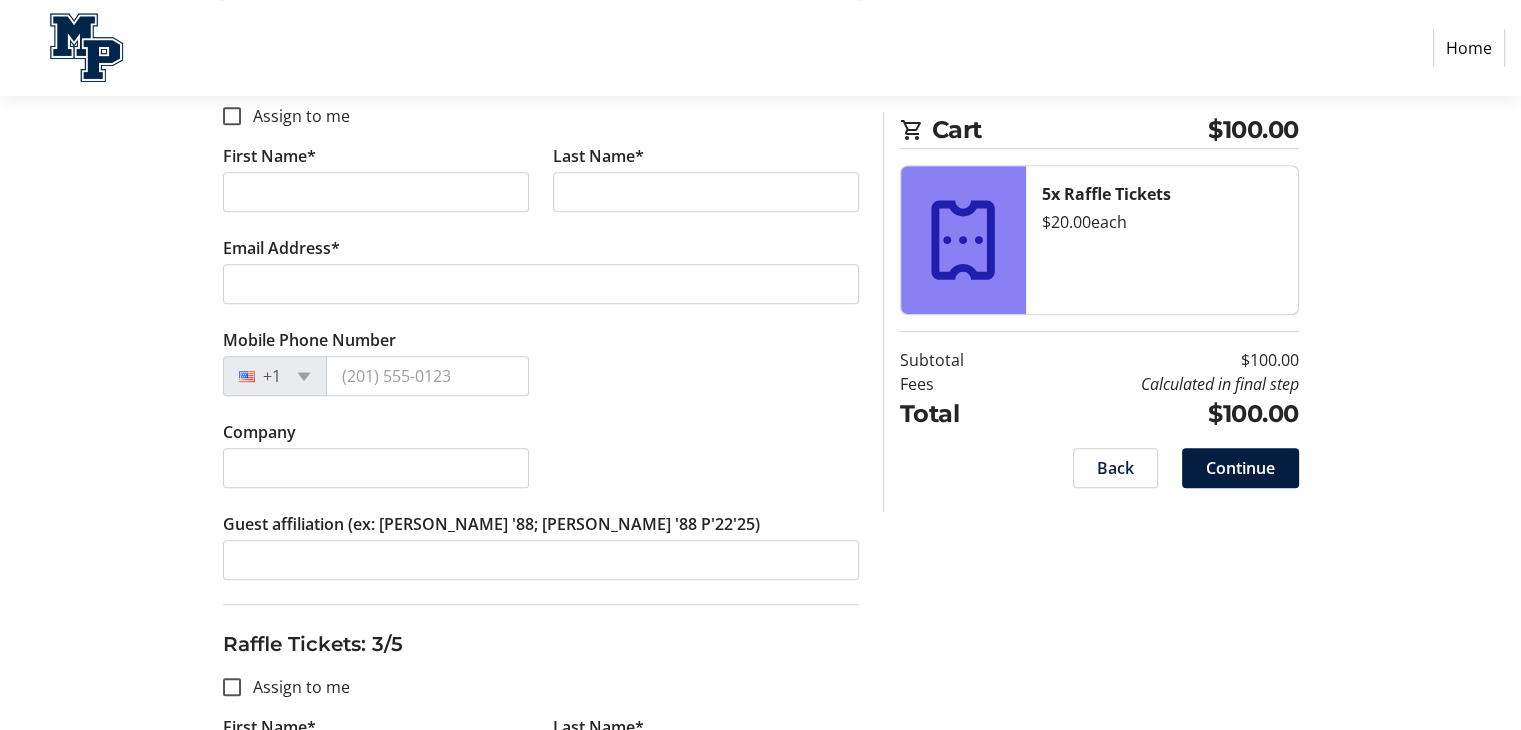 scroll, scrollTop: 800, scrollLeft: 0, axis: vertical 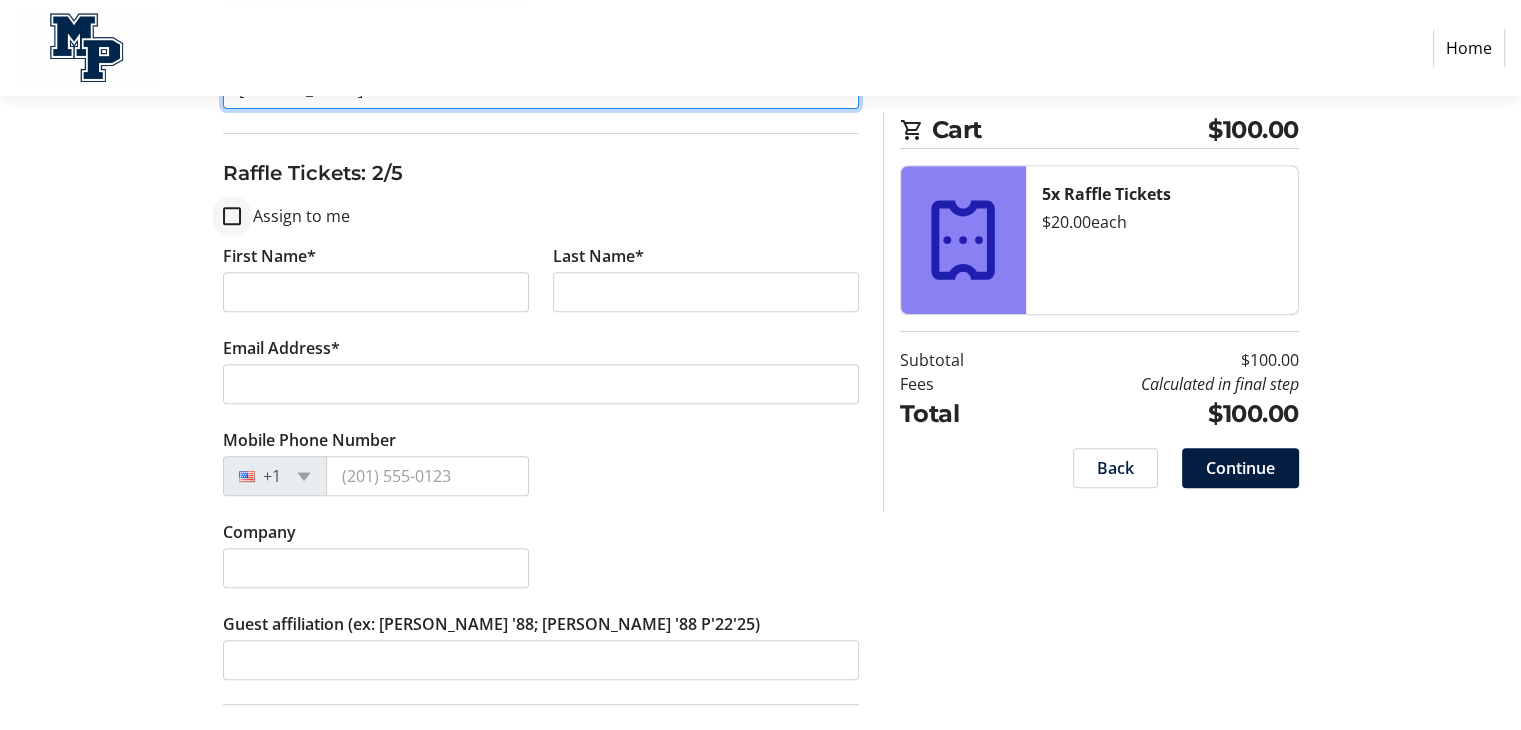type on "[PERSON_NAME]" 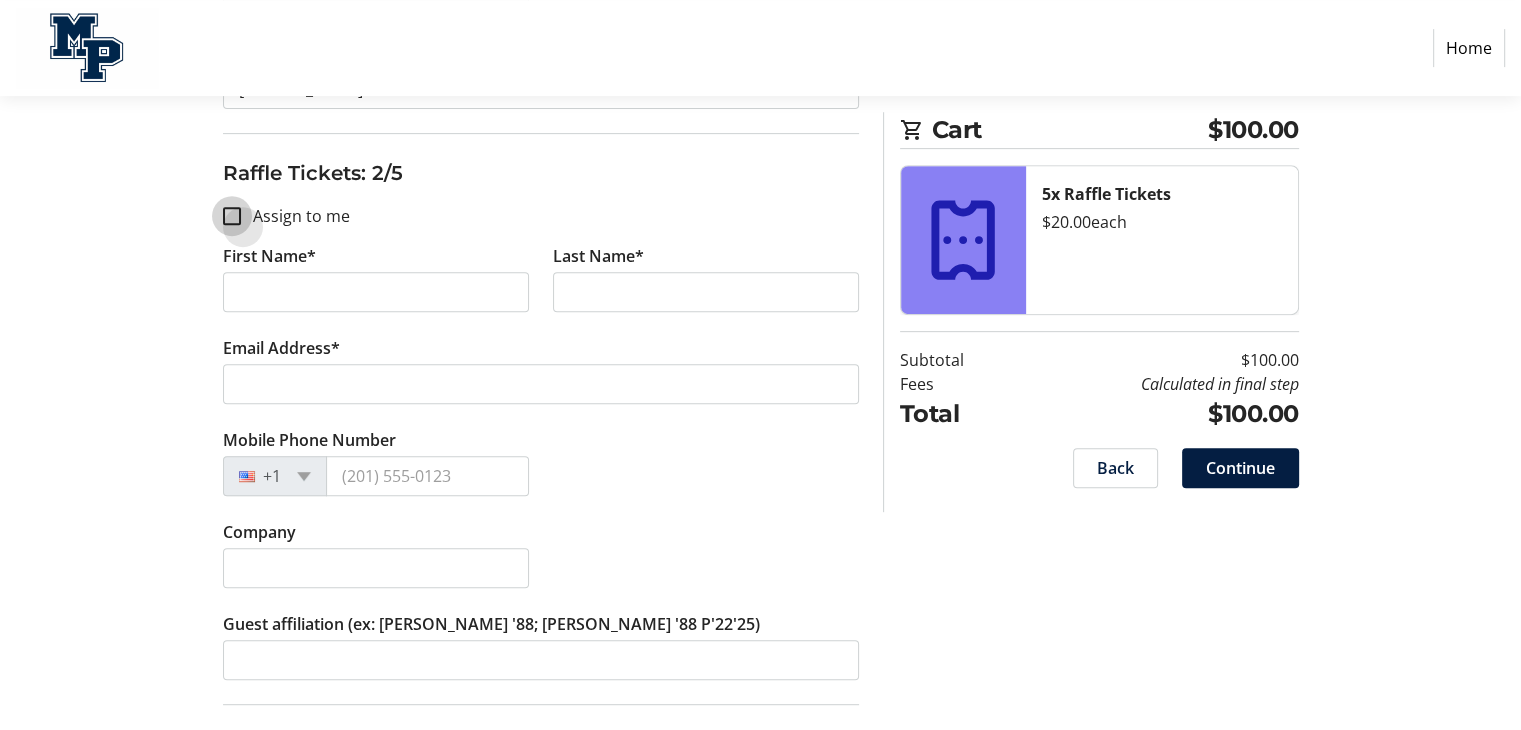 click on "Assign to me" at bounding box center [232, 216] 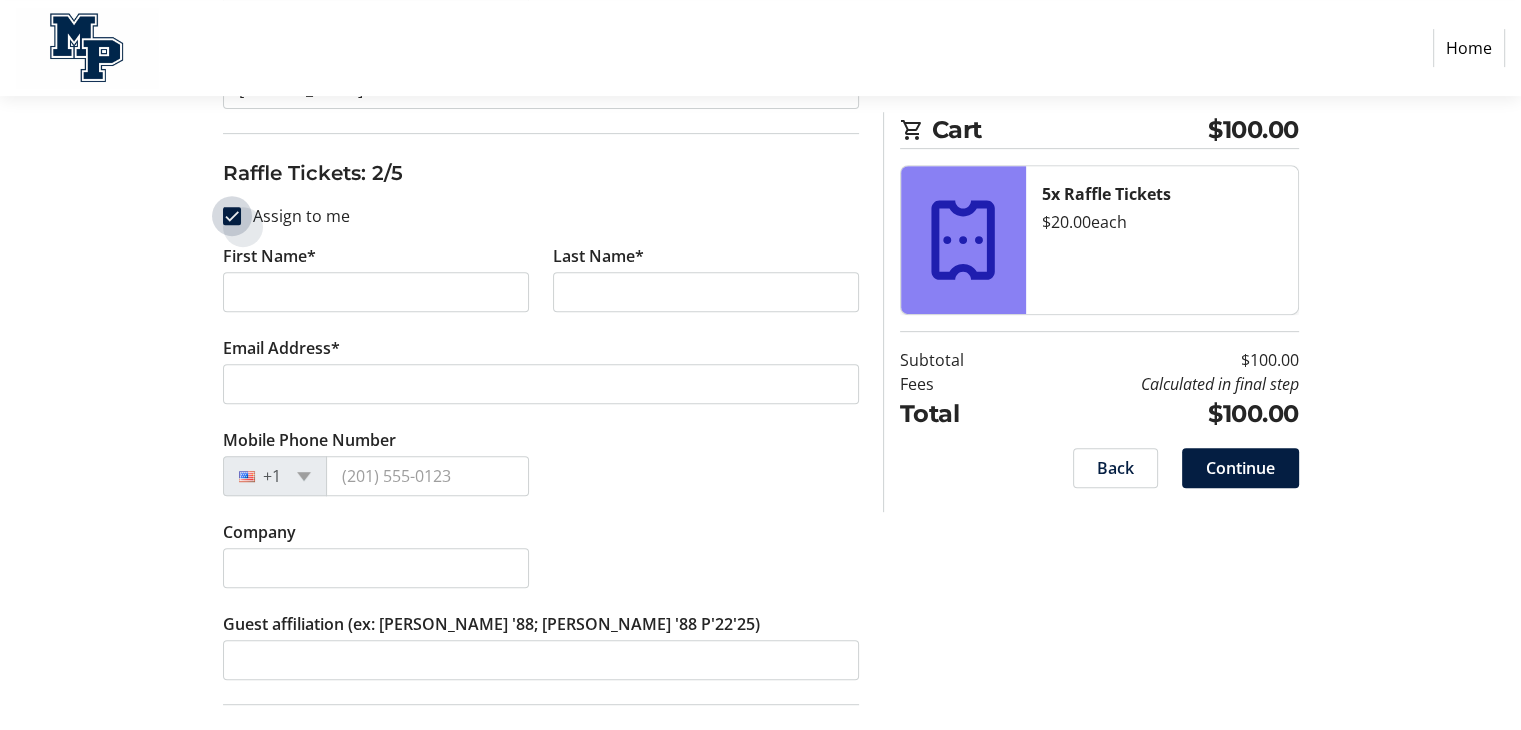 checkbox on "true" 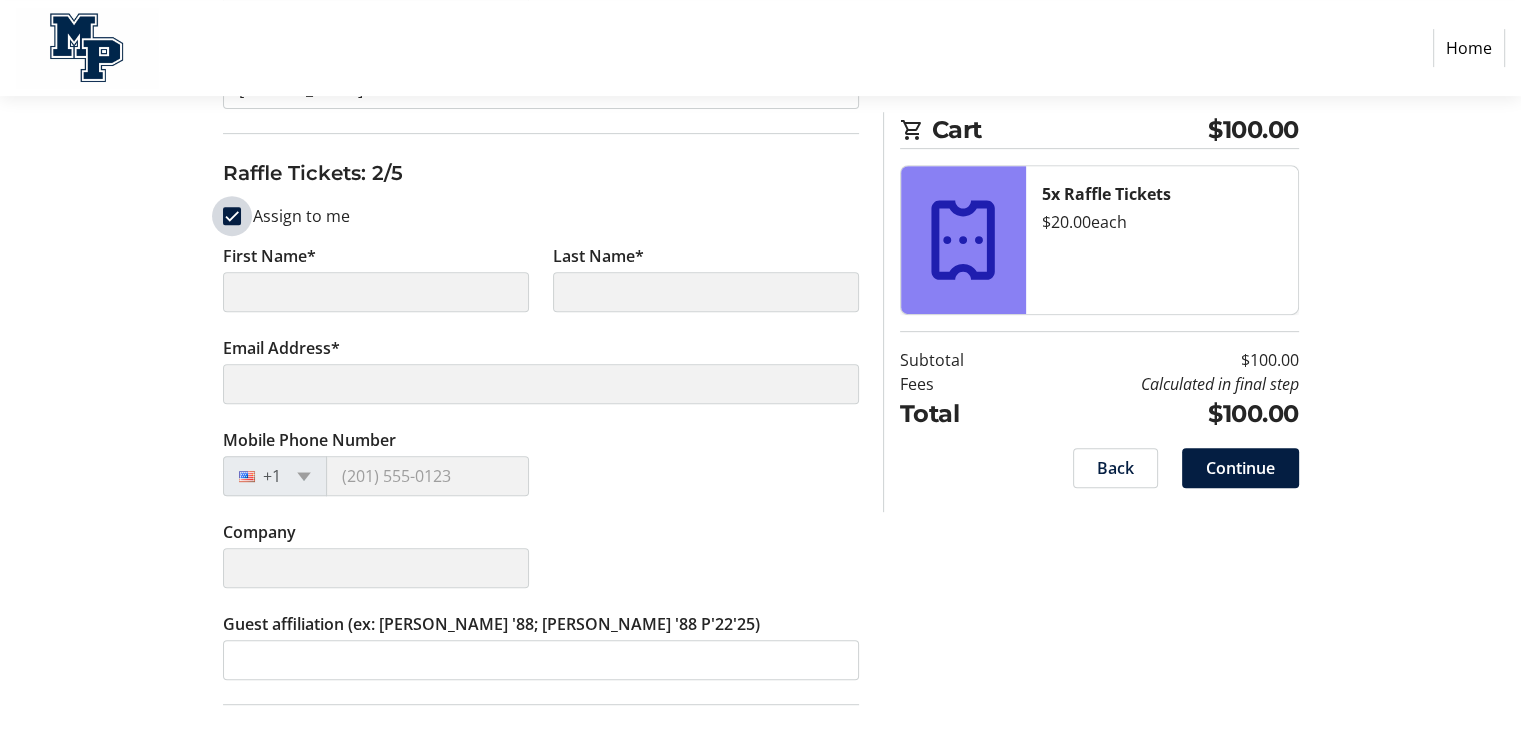 type on "[PERSON_NAME]" 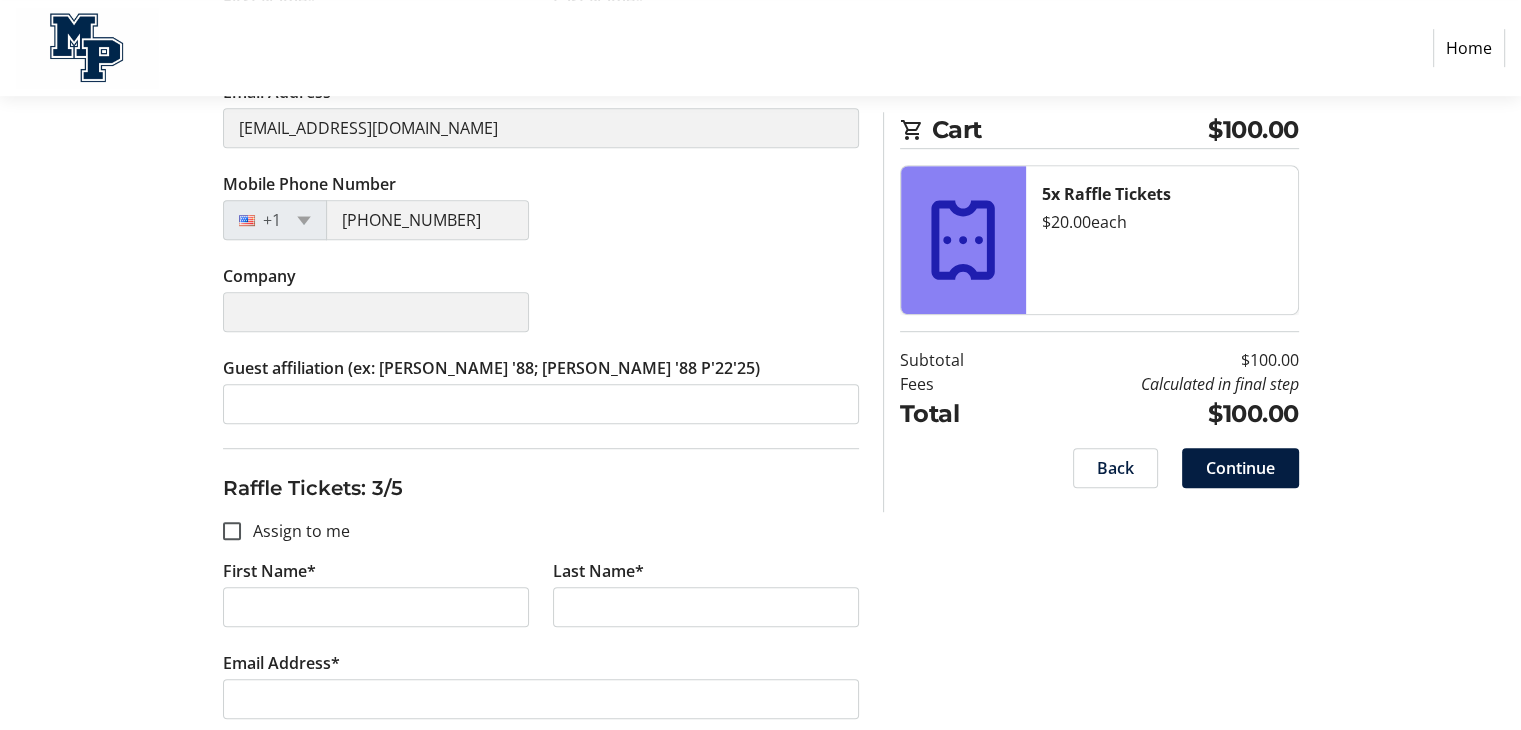 scroll, scrollTop: 1100, scrollLeft: 0, axis: vertical 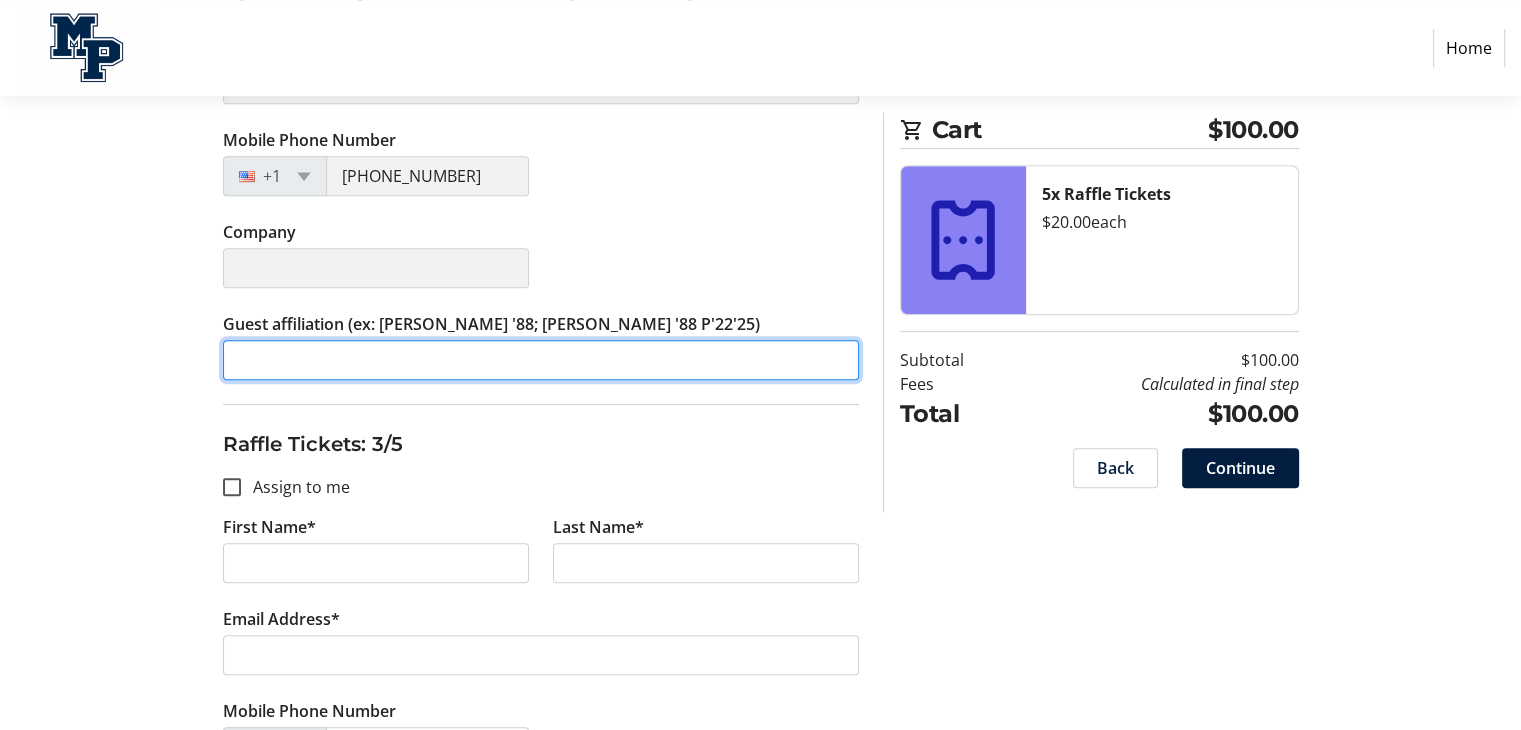 click on "Guest affiliation (ex: [PERSON_NAME] '88; [PERSON_NAME] '88 P'22'25)" at bounding box center (541, 360) 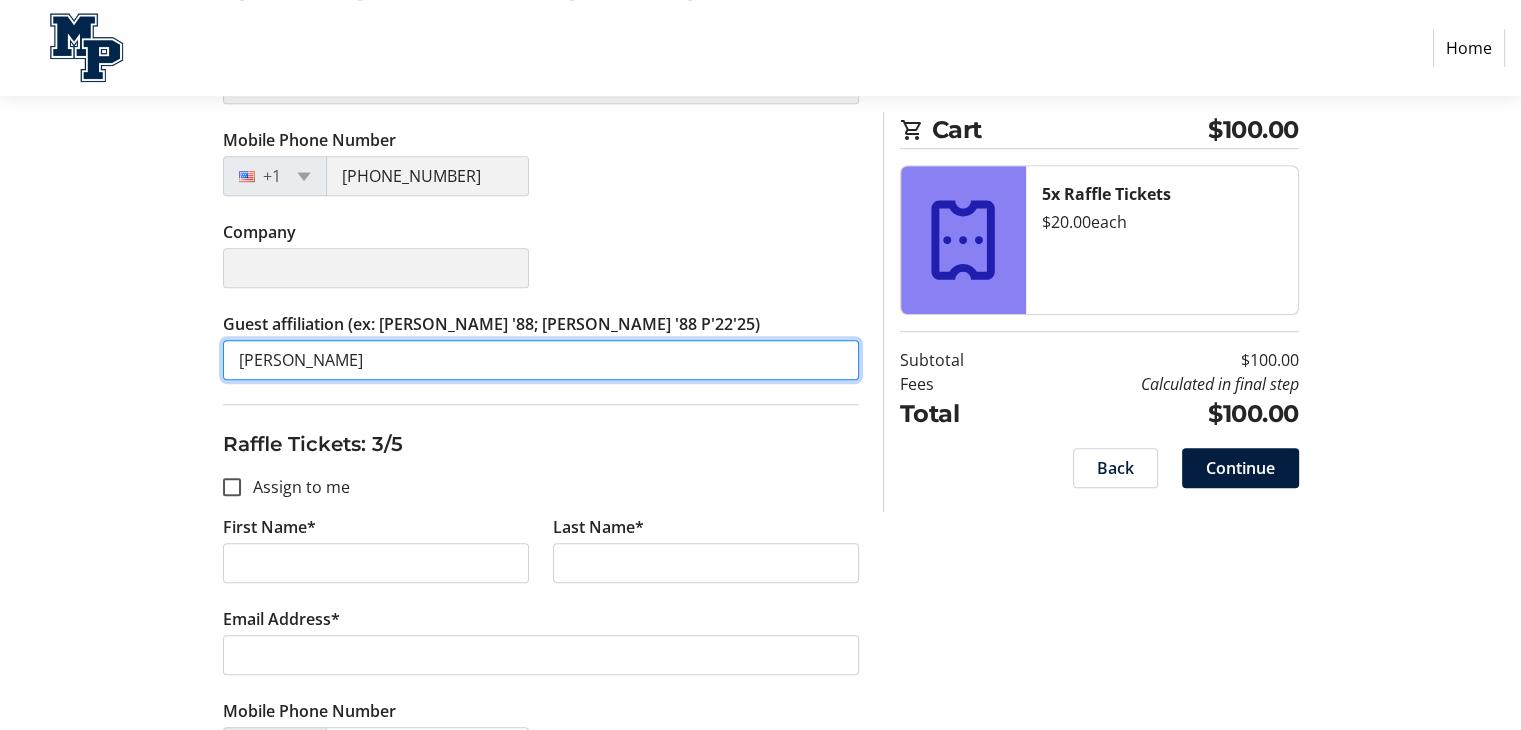 drag, startPoint x: 325, startPoint y: 357, endPoint x: 232, endPoint y: 353, distance: 93.08598 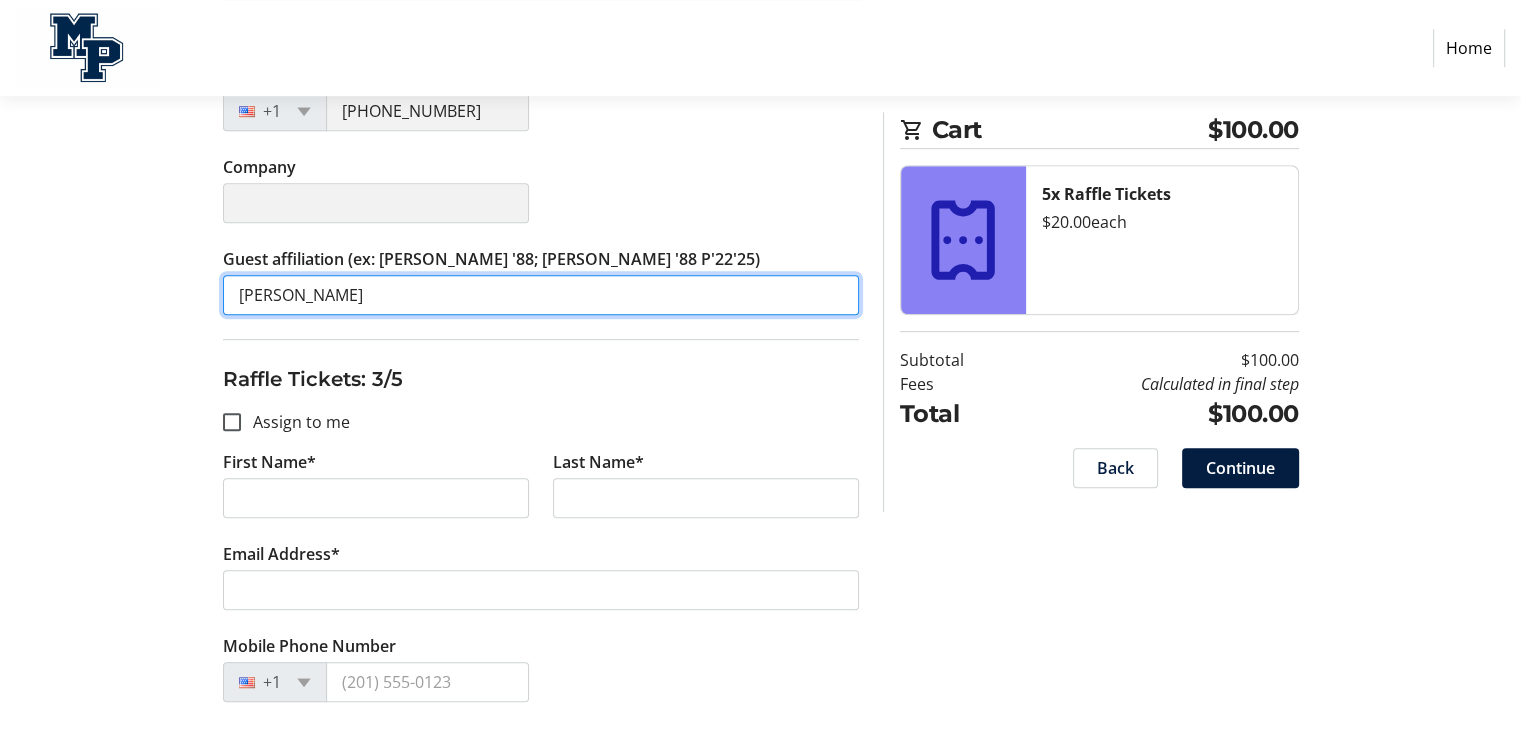 scroll, scrollTop: 1200, scrollLeft: 0, axis: vertical 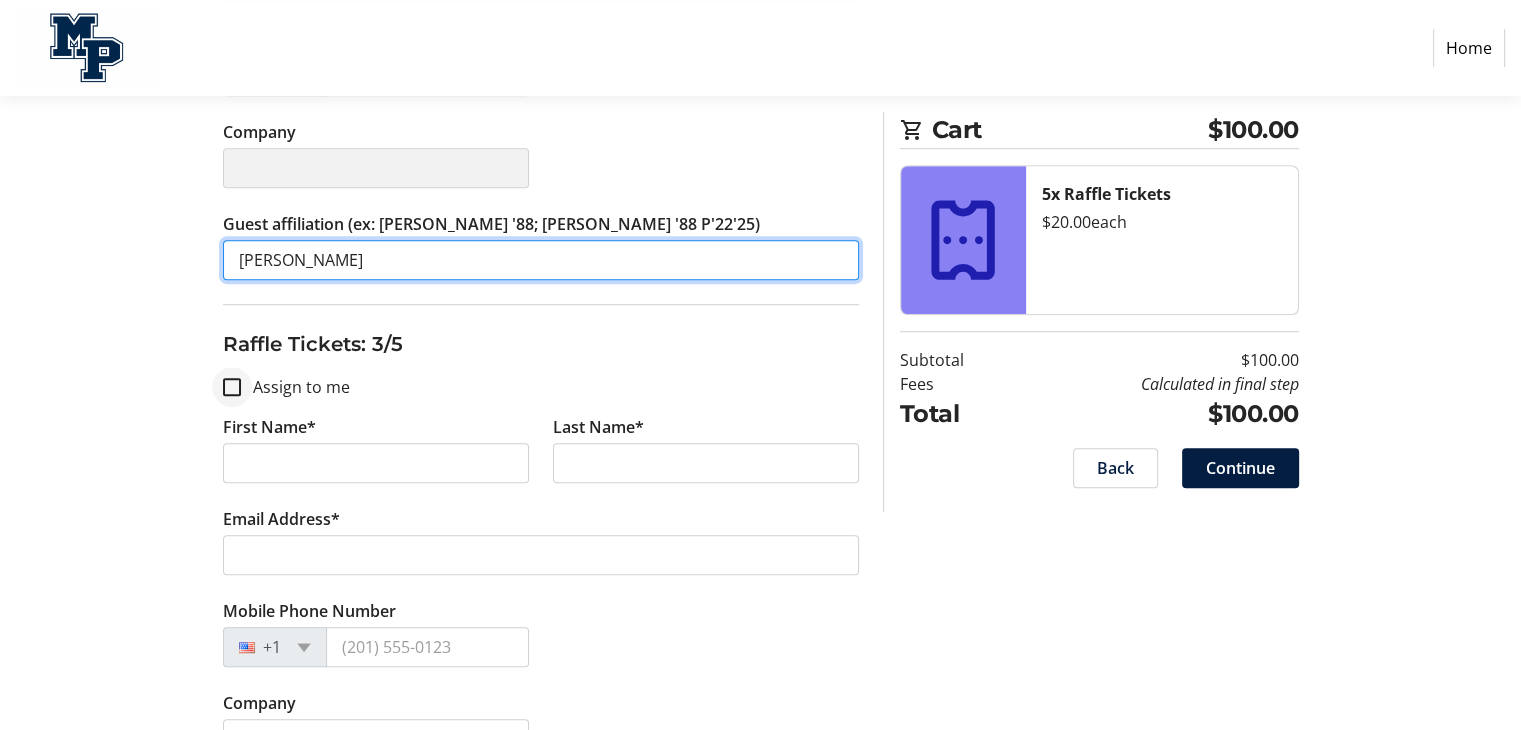 type on "[PERSON_NAME]" 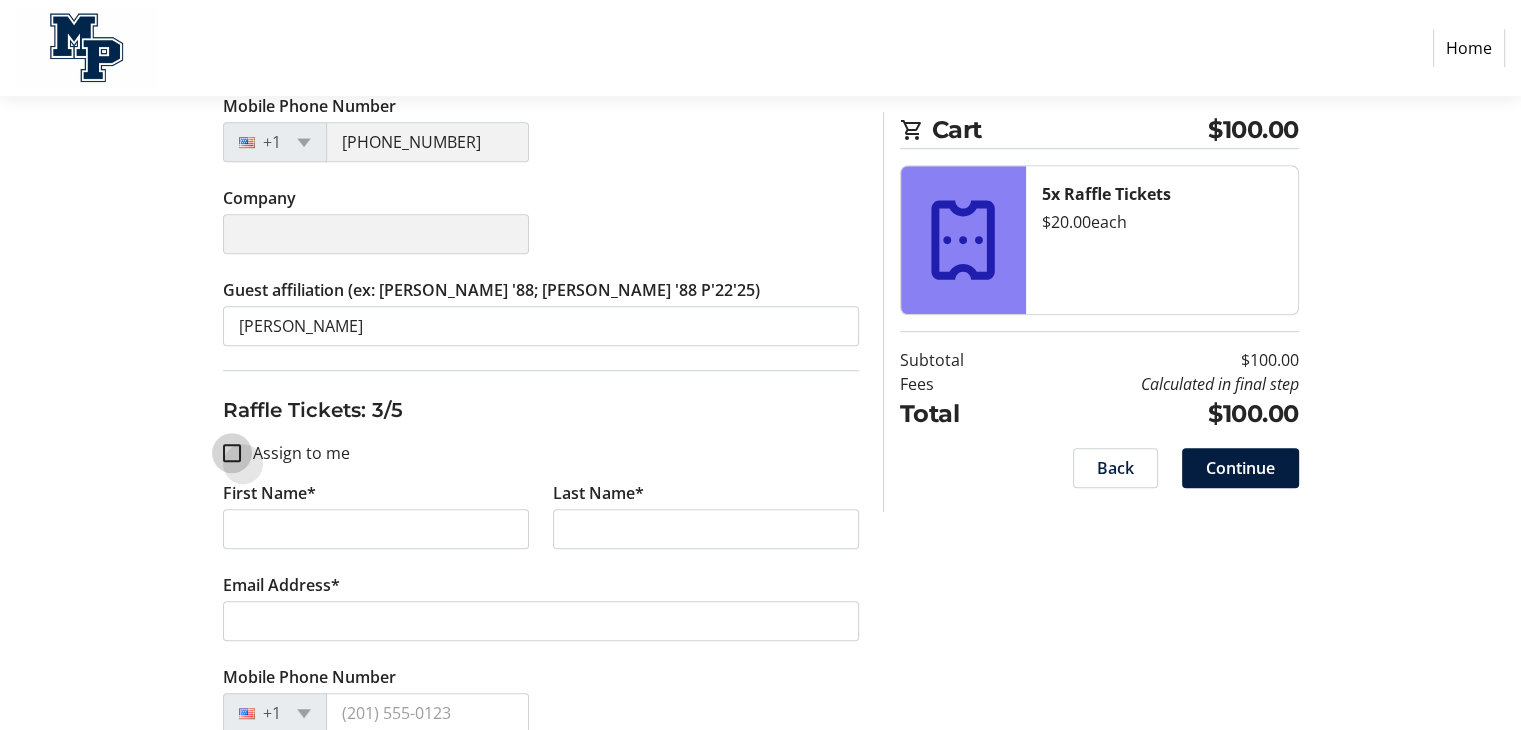 click on "Raffle Tickets: 1/5  Assign to me  First Name* [PERSON_NAME] Last Name* [PERSON_NAME] Email Address* [EMAIL_ADDRESS][DOMAIN_NAME] Mobile Phone Number [PHONE_NUMBER] Company  Guest affiliation (ex: [PERSON_NAME] '88; [PERSON_NAME] '88 P'22'25)  [PERSON_NAME] Raffle Tickets: 2/5  Assign to me  First Name* [PERSON_NAME] Last Name* [PERSON_NAME] Email Address* [EMAIL_ADDRESS][DOMAIN_NAME] Mobile Phone Number [PHONE_NUMBER] Company  Guest affiliation (ex: [PERSON_NAME] '88; [PERSON_NAME] '88 P'22'25)  [PERSON_NAME] Raffle Tickets: 3/5  Assign to me  First Name* Last Name* Email Address* Mobile Phone Number +1 Company  Guest affiliation (ex: [PERSON_NAME] '88; [PERSON_NAME] '88 P'22'25)  Raffle Tickets: 4/5  Assign to me  First Name* Last Name* Email Address* Mobile Phone Number +1 Company  Guest affiliation (ex: [PERSON_NAME] '88; [PERSON_NAME] '88 P'22'25)  Raffle Tickets: 5/5  Assign to me  First Name* Last Name* Email Address* Mobile Phone Number +1 Company  Guest affiliation (ex: [PERSON_NAME] '88; [PERSON_NAME] '88 P'22'25)" 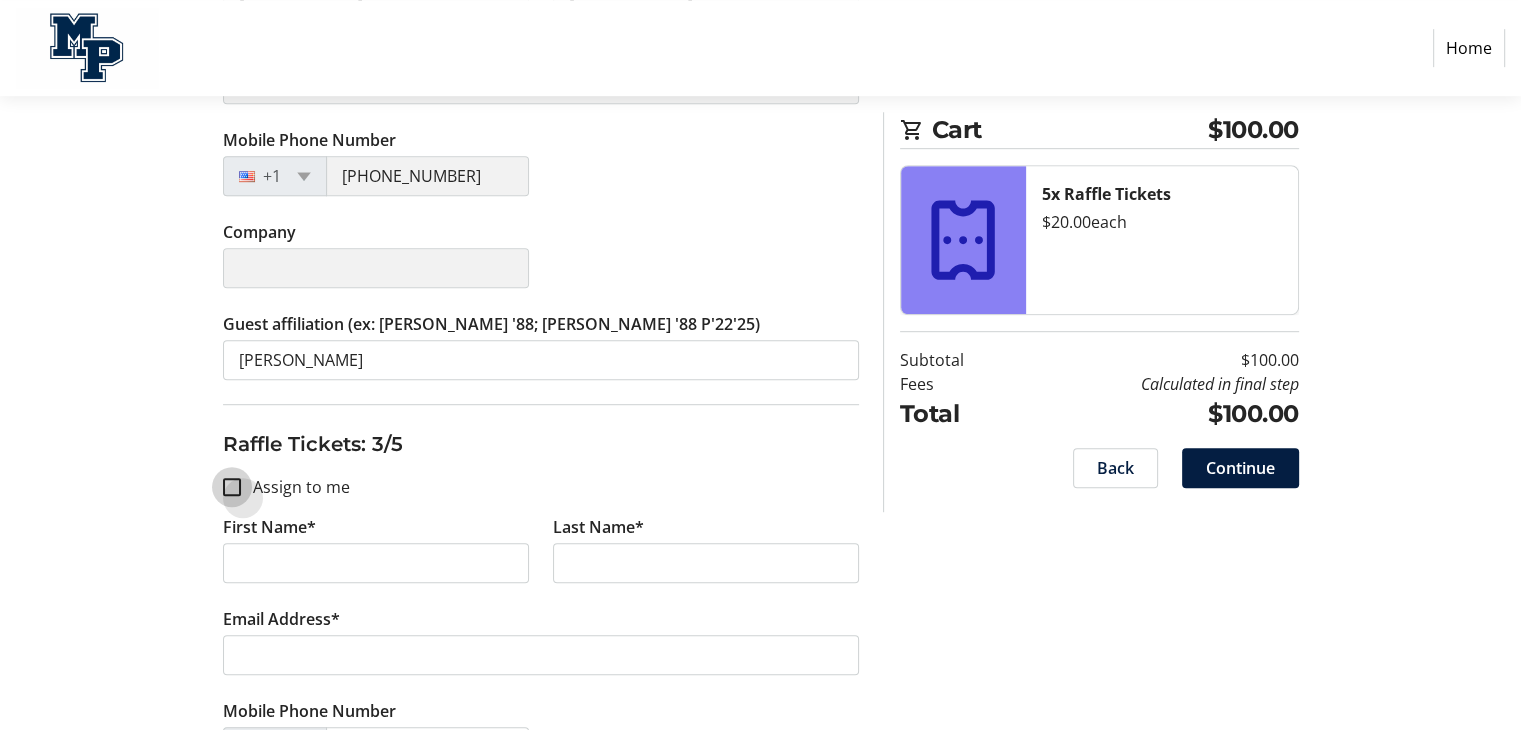 click on "Assign to me" at bounding box center (232, 487) 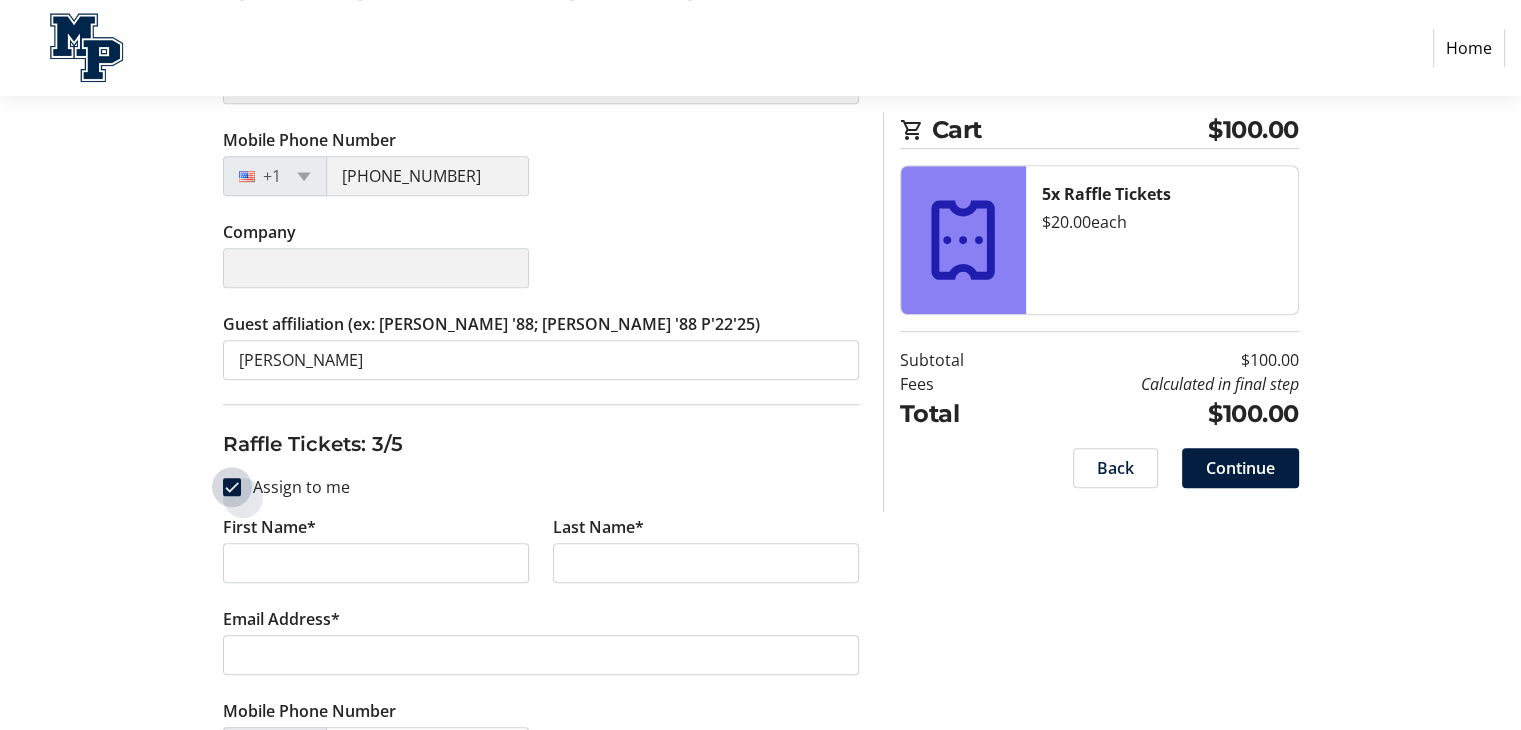 checkbox on "true" 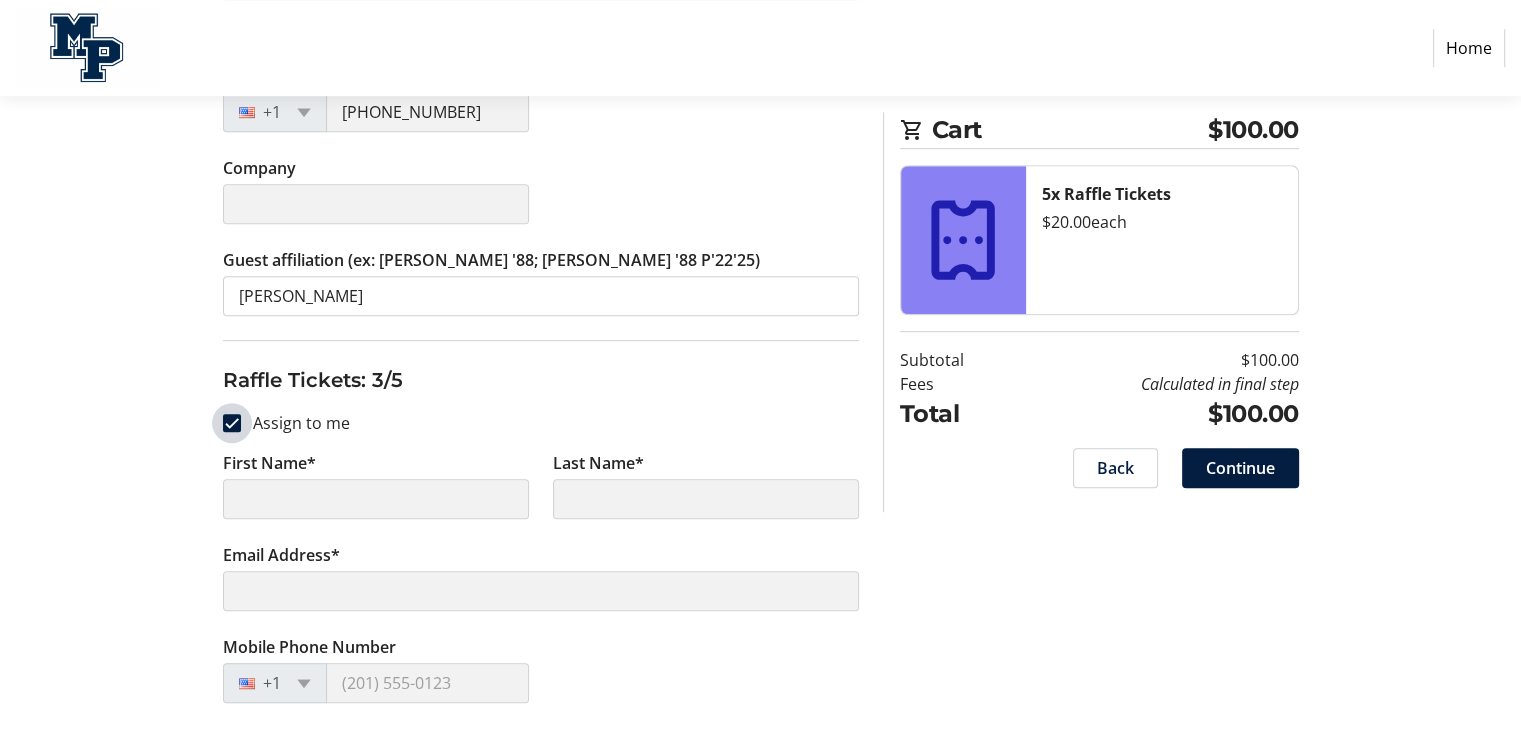 scroll, scrollTop: 1300, scrollLeft: 0, axis: vertical 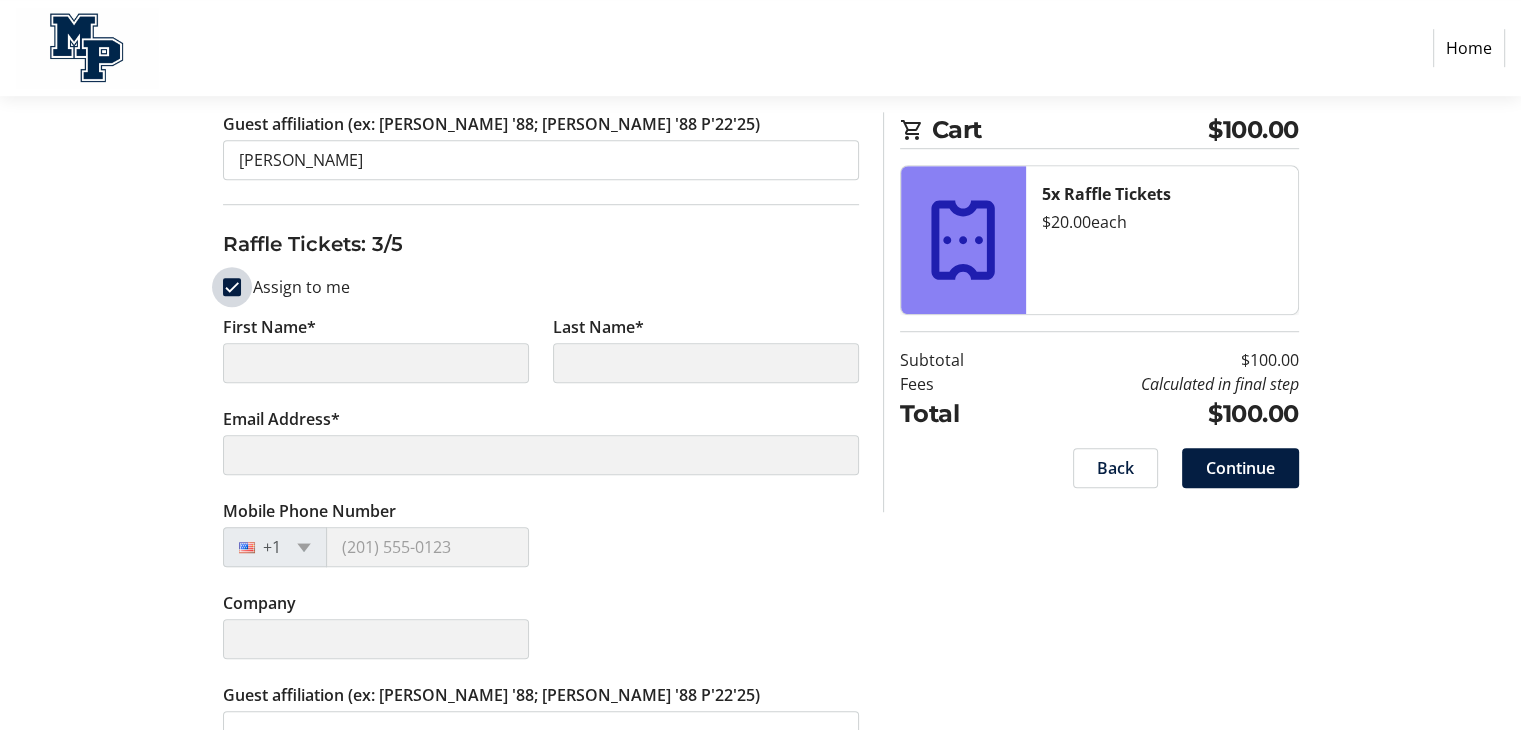 type on "[PERSON_NAME]" 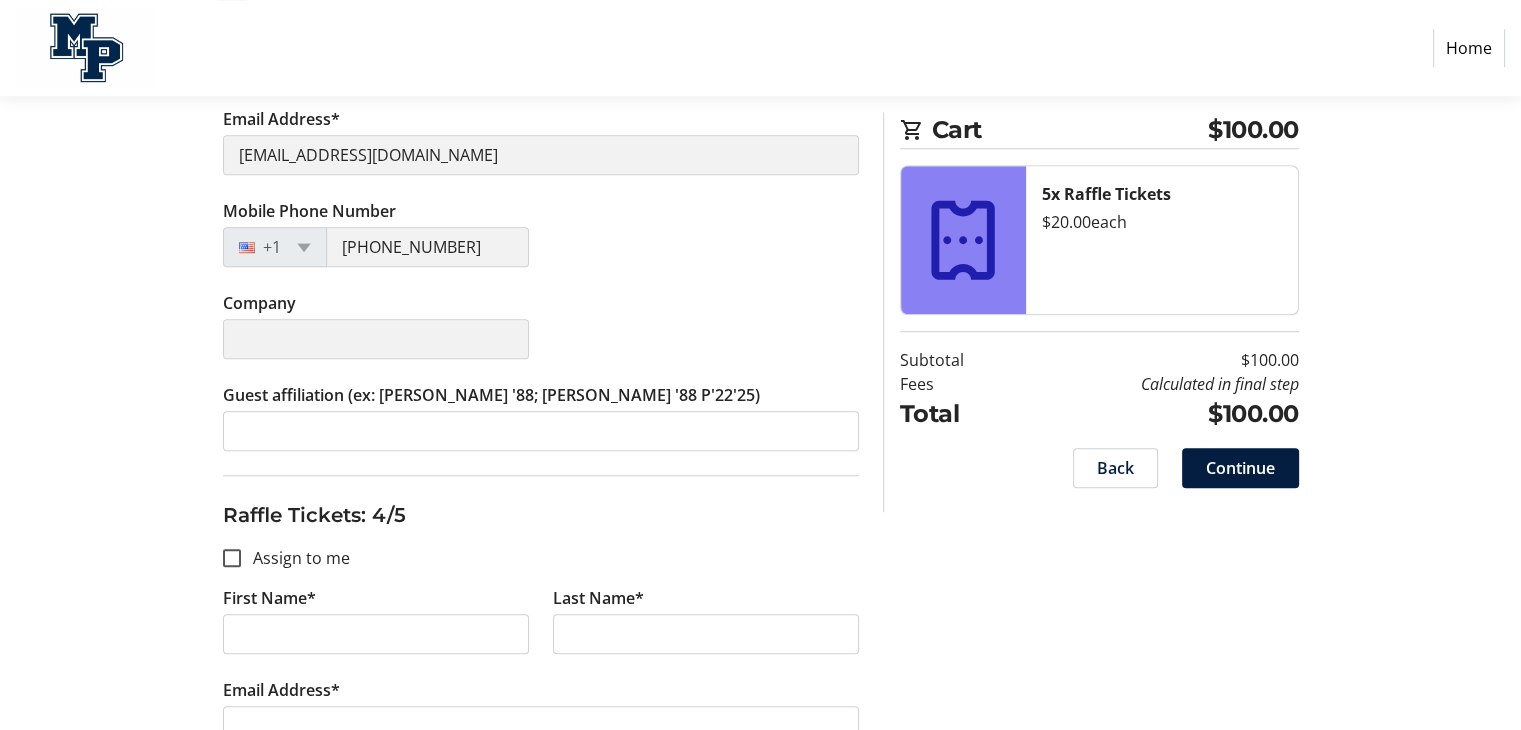 scroll, scrollTop: 1500, scrollLeft: 0, axis: vertical 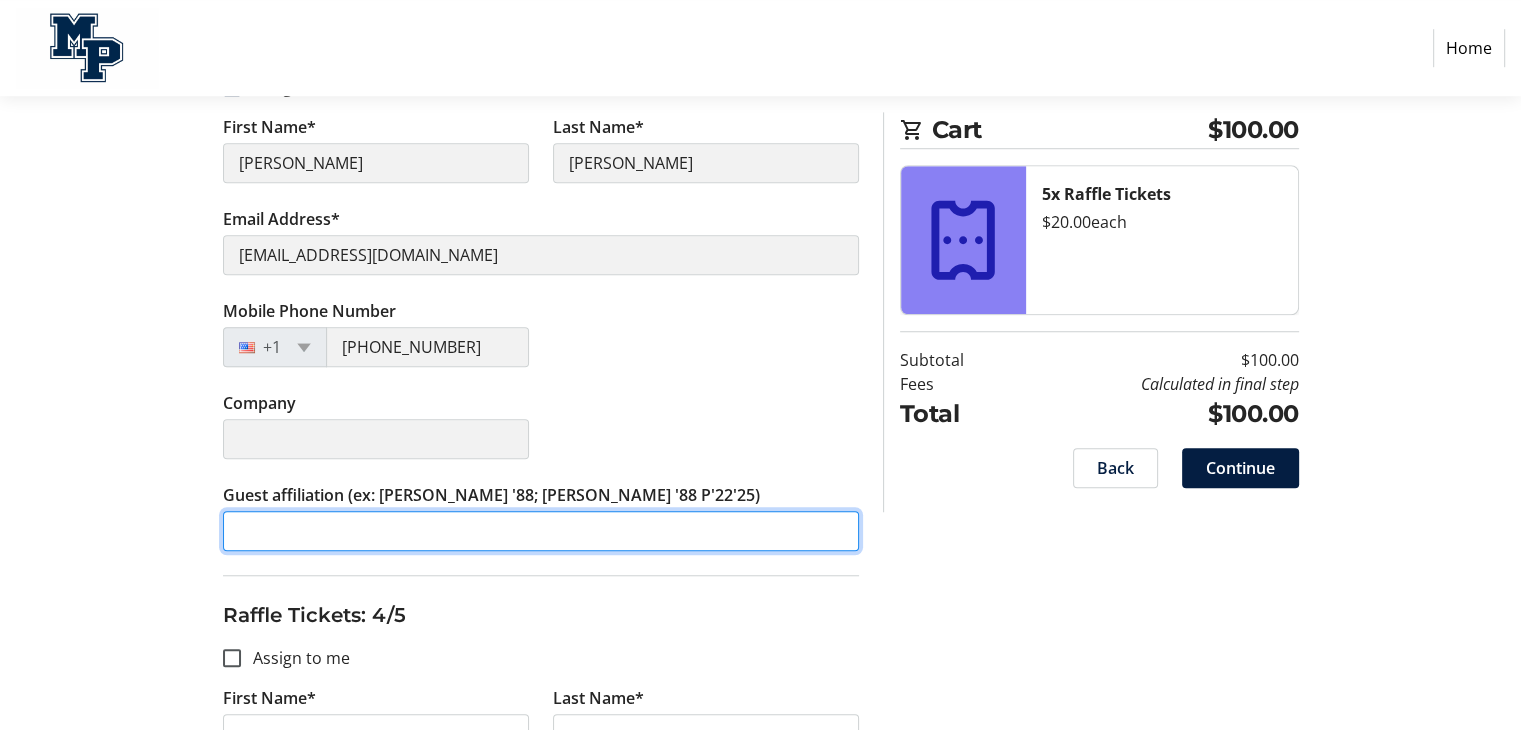 click on "Guest affiliation (ex: [PERSON_NAME] '88; [PERSON_NAME] '88 P'22'25)" at bounding box center [541, 531] 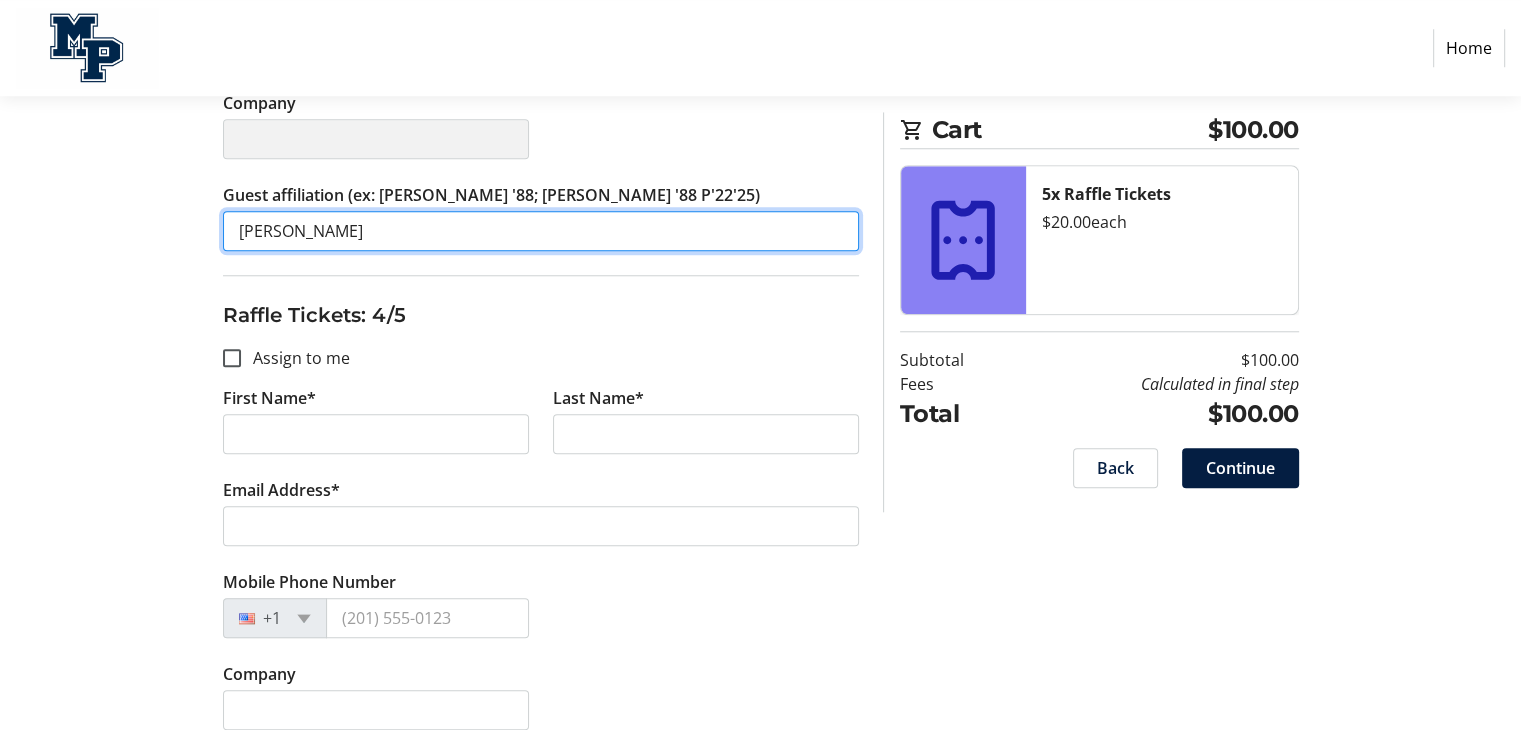 scroll, scrollTop: 1900, scrollLeft: 0, axis: vertical 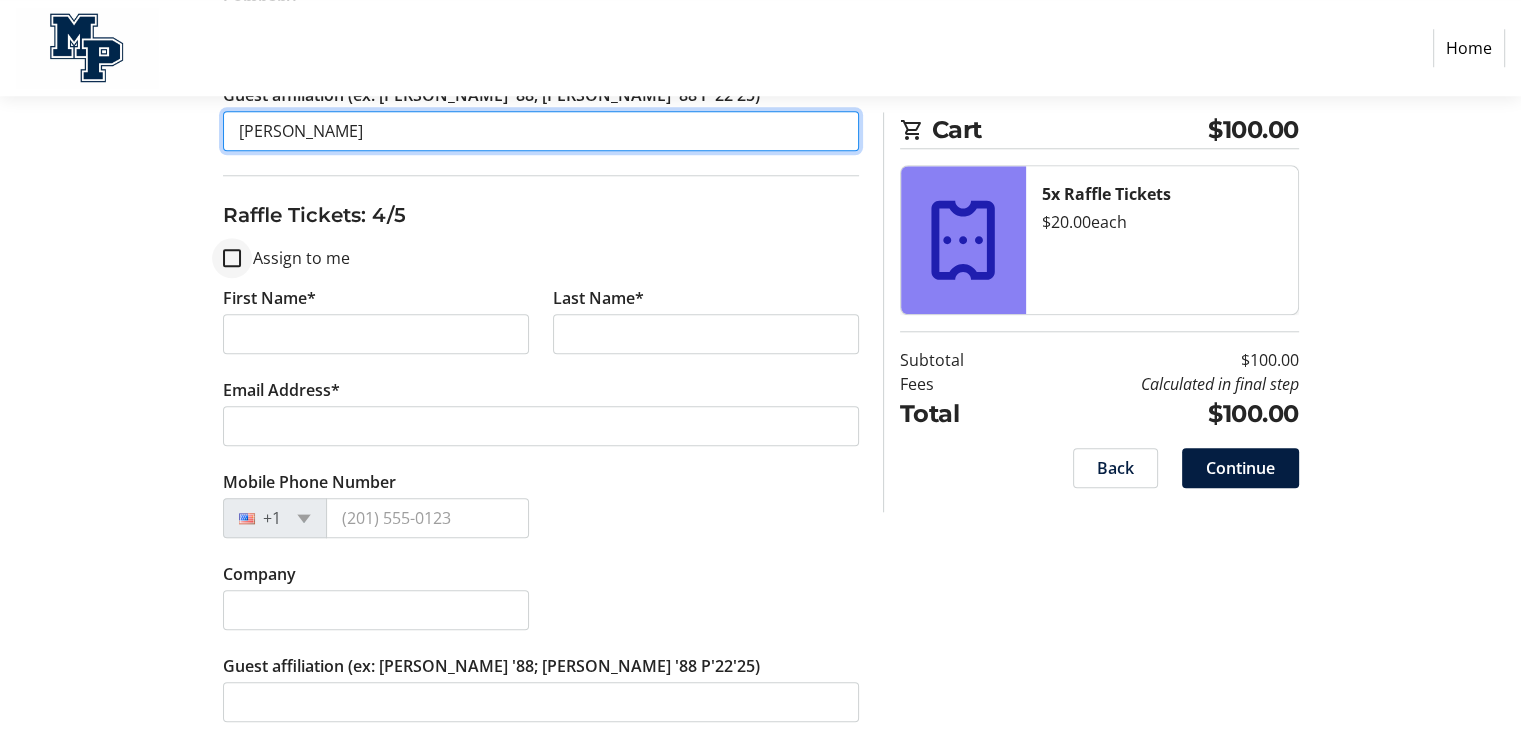 type on "[PERSON_NAME]" 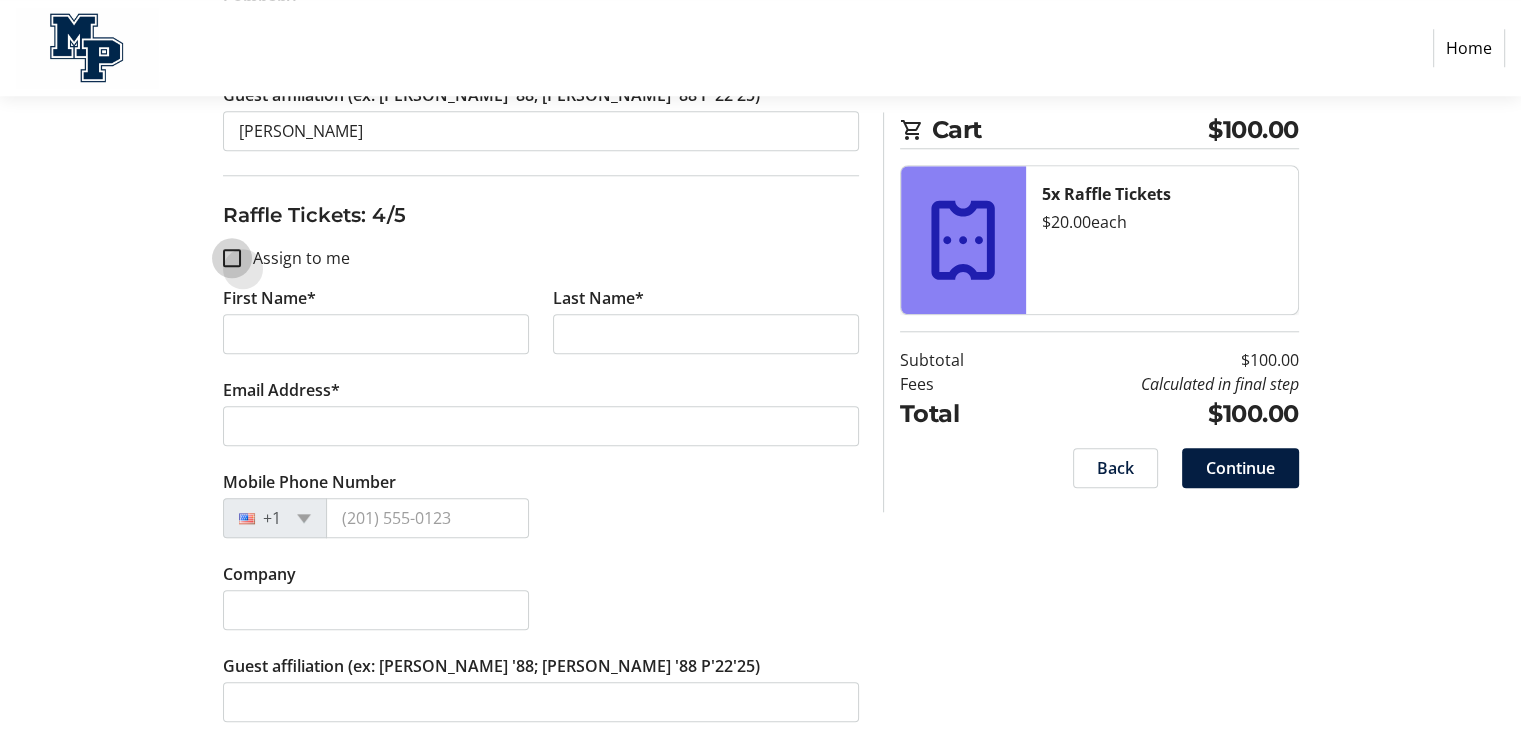 click on "Assign to me" at bounding box center [232, 258] 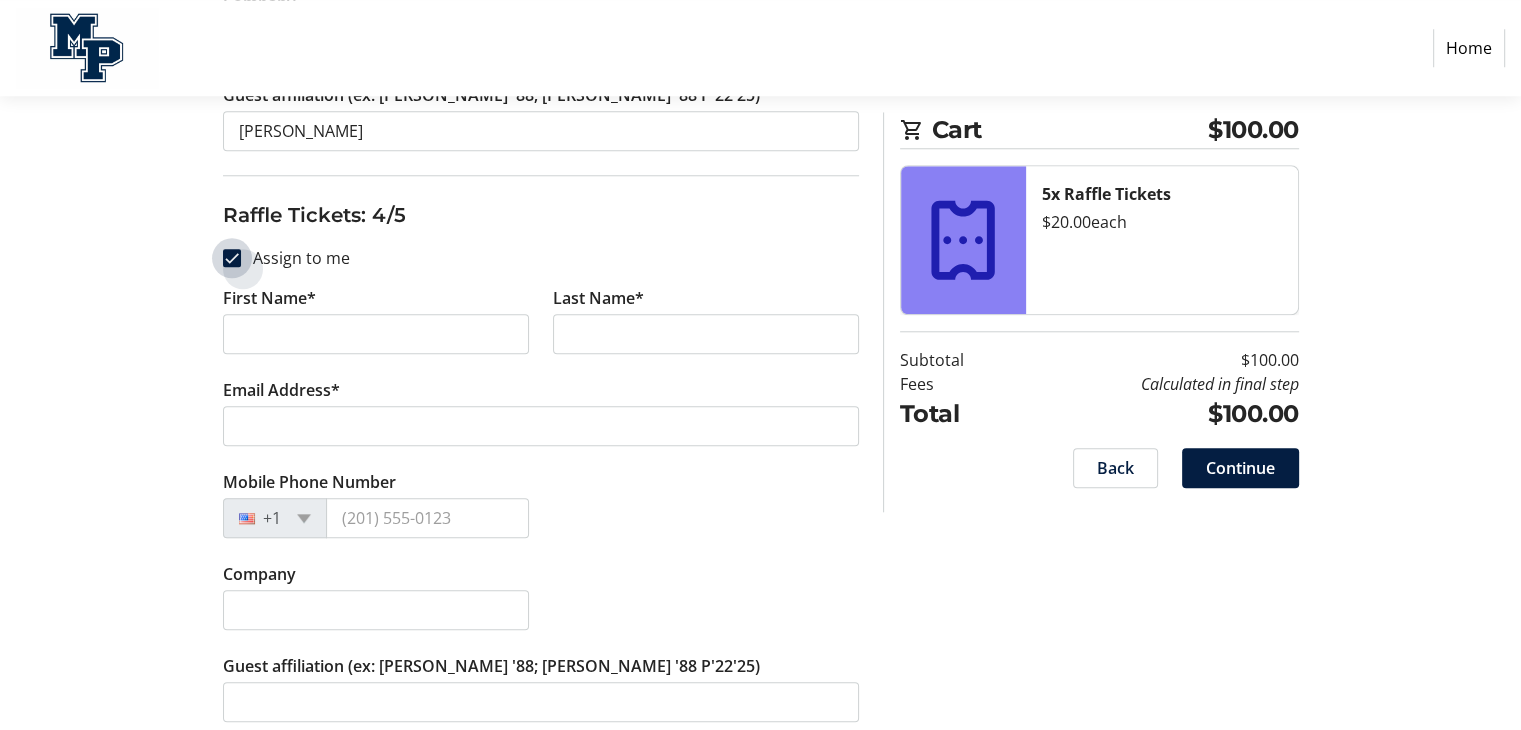 checkbox on "true" 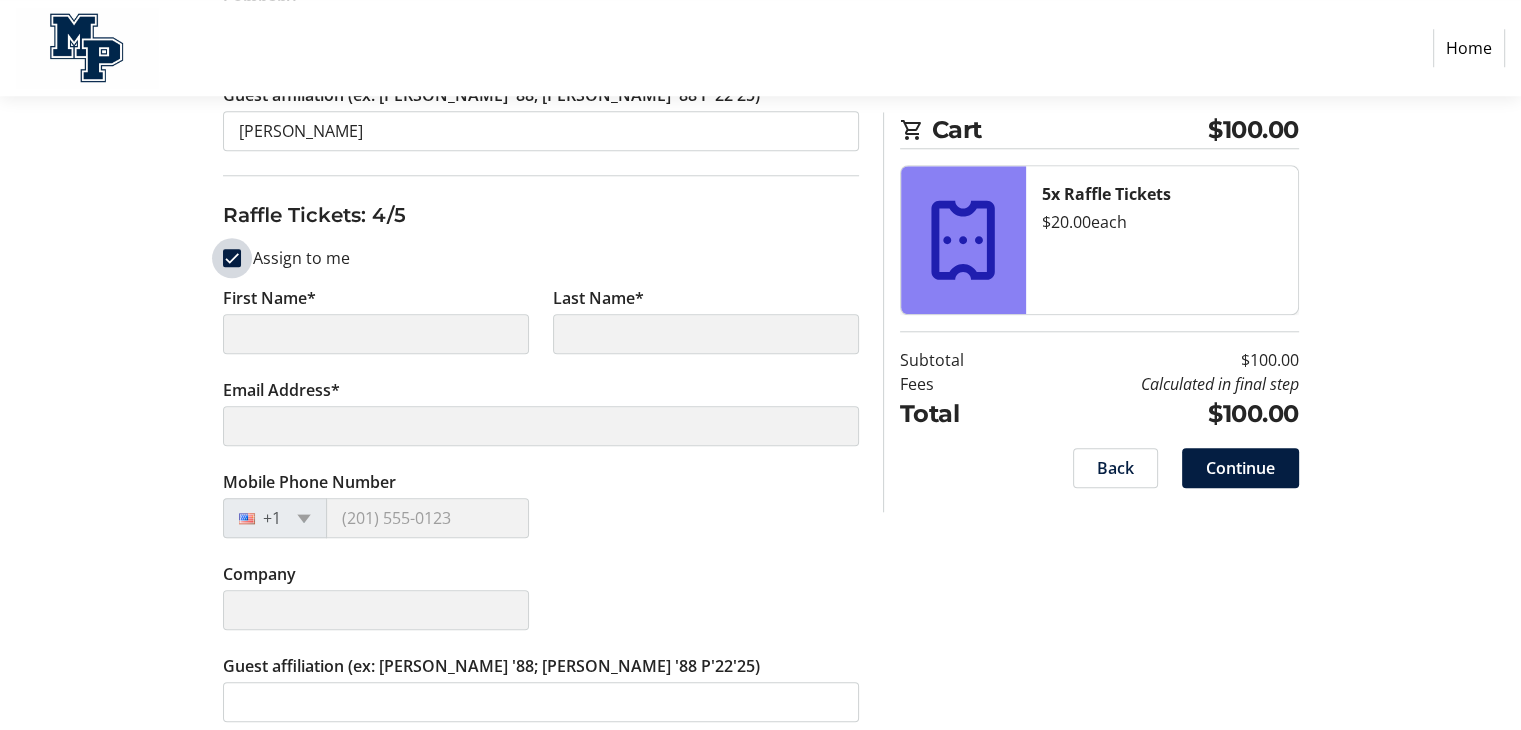 type on "[PERSON_NAME]" 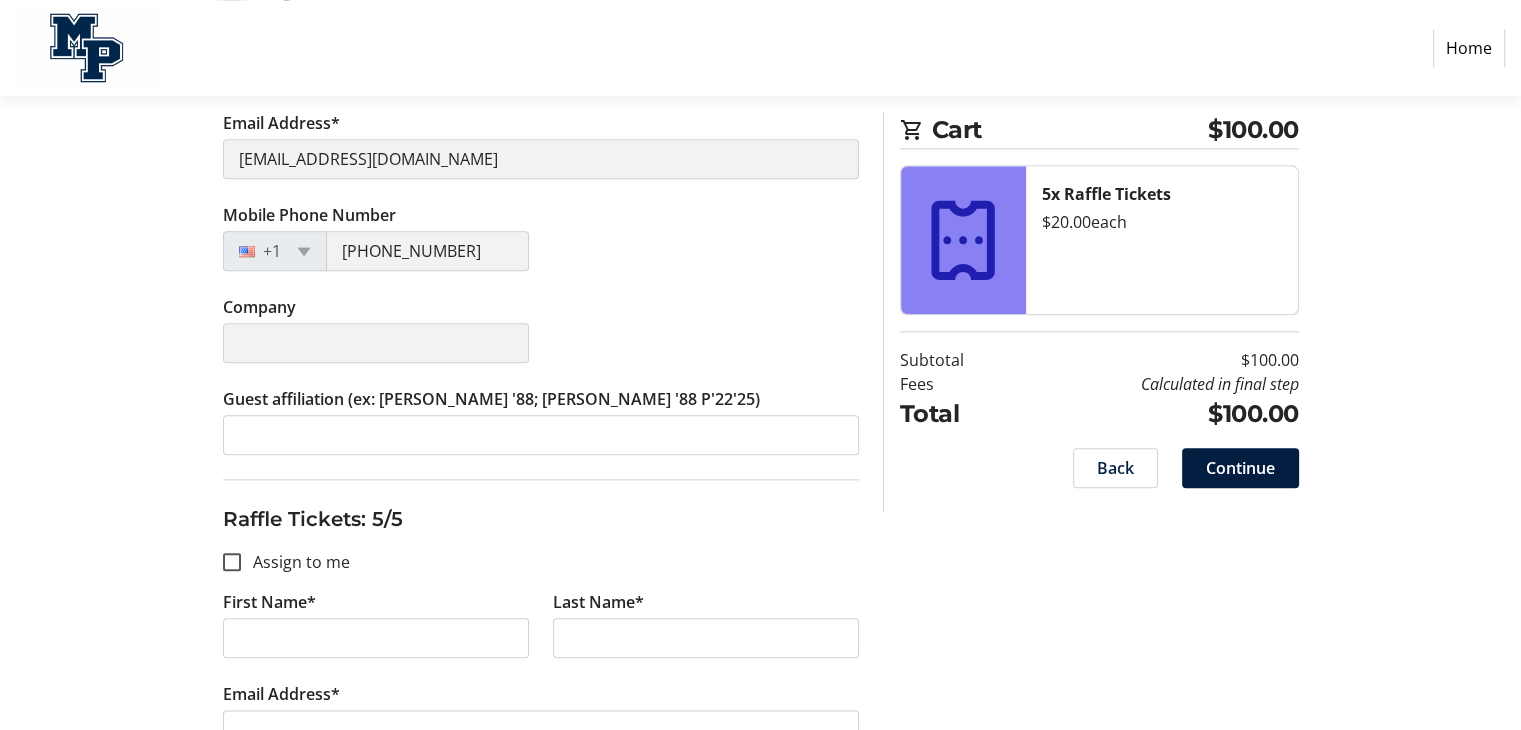 scroll, scrollTop: 2200, scrollLeft: 0, axis: vertical 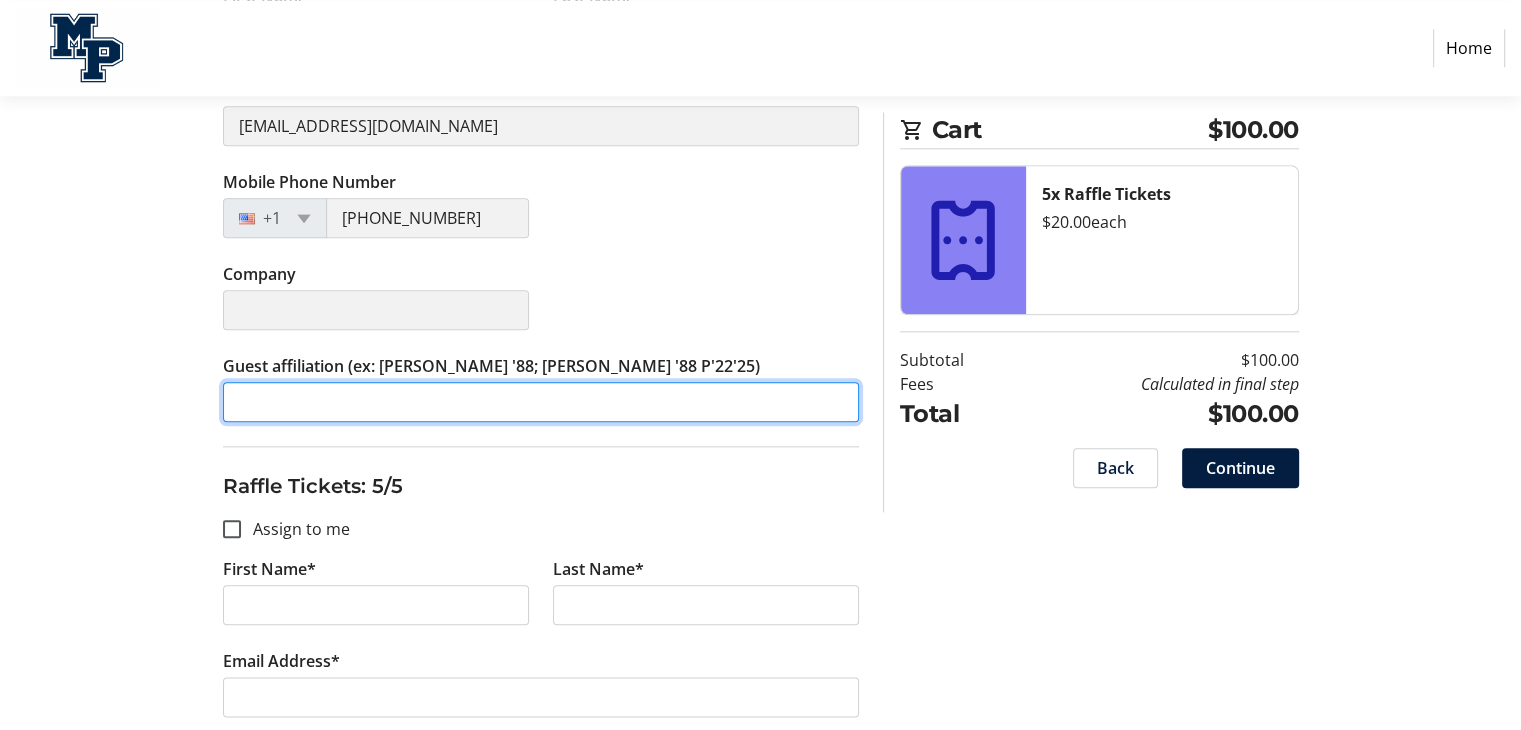 click on "Guest affiliation (ex: [PERSON_NAME] '88; [PERSON_NAME] '88 P'22'25)" at bounding box center [541, 402] 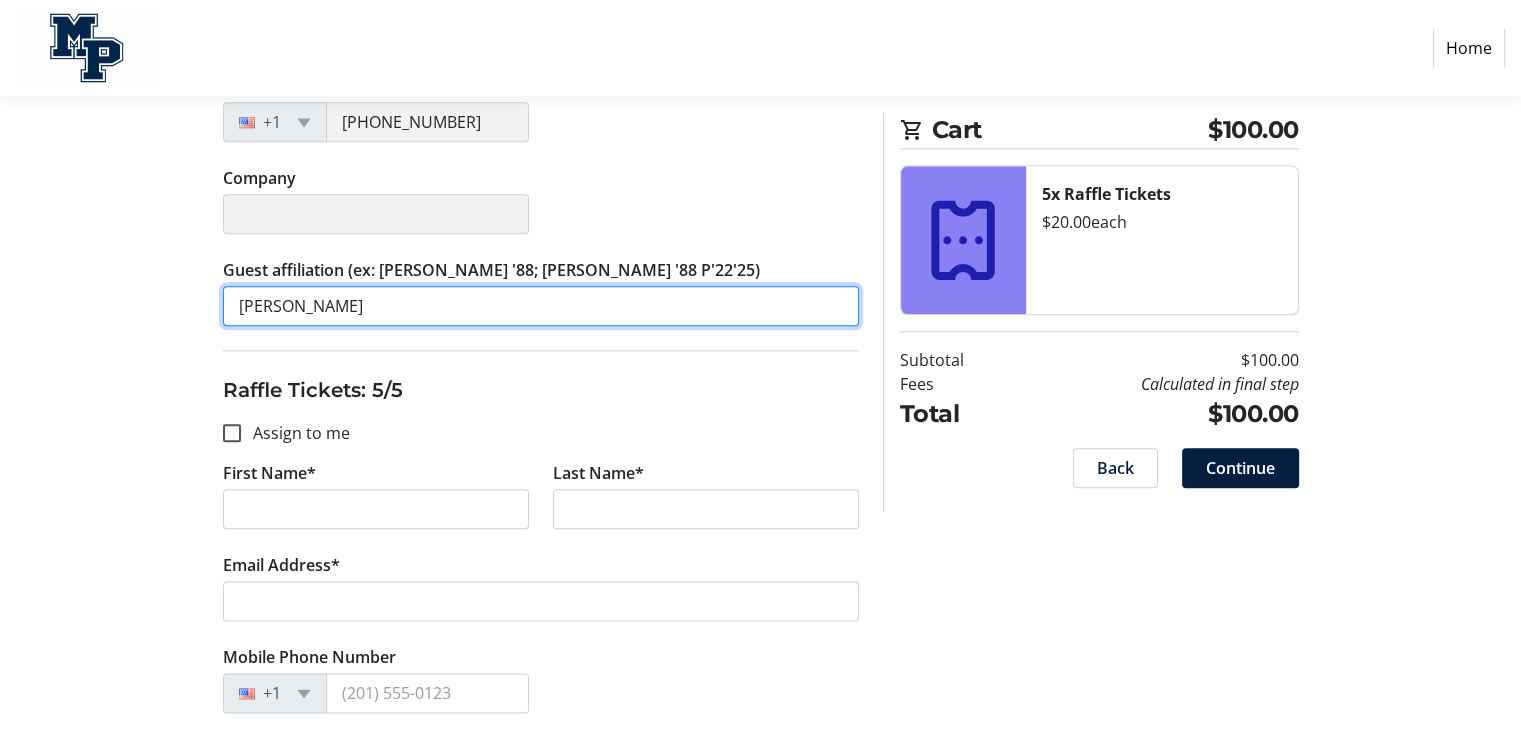 scroll, scrollTop: 2300, scrollLeft: 0, axis: vertical 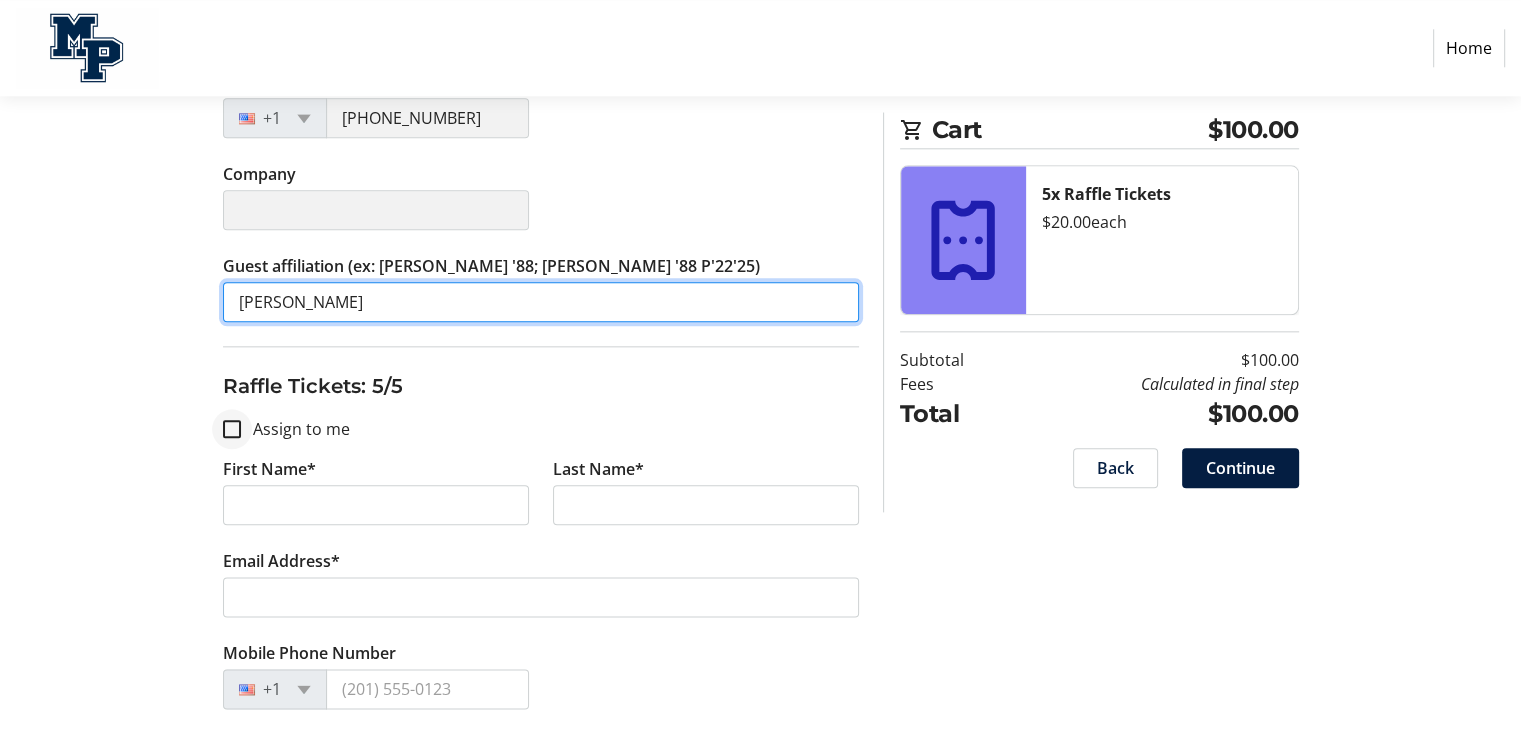 type on "[PERSON_NAME]" 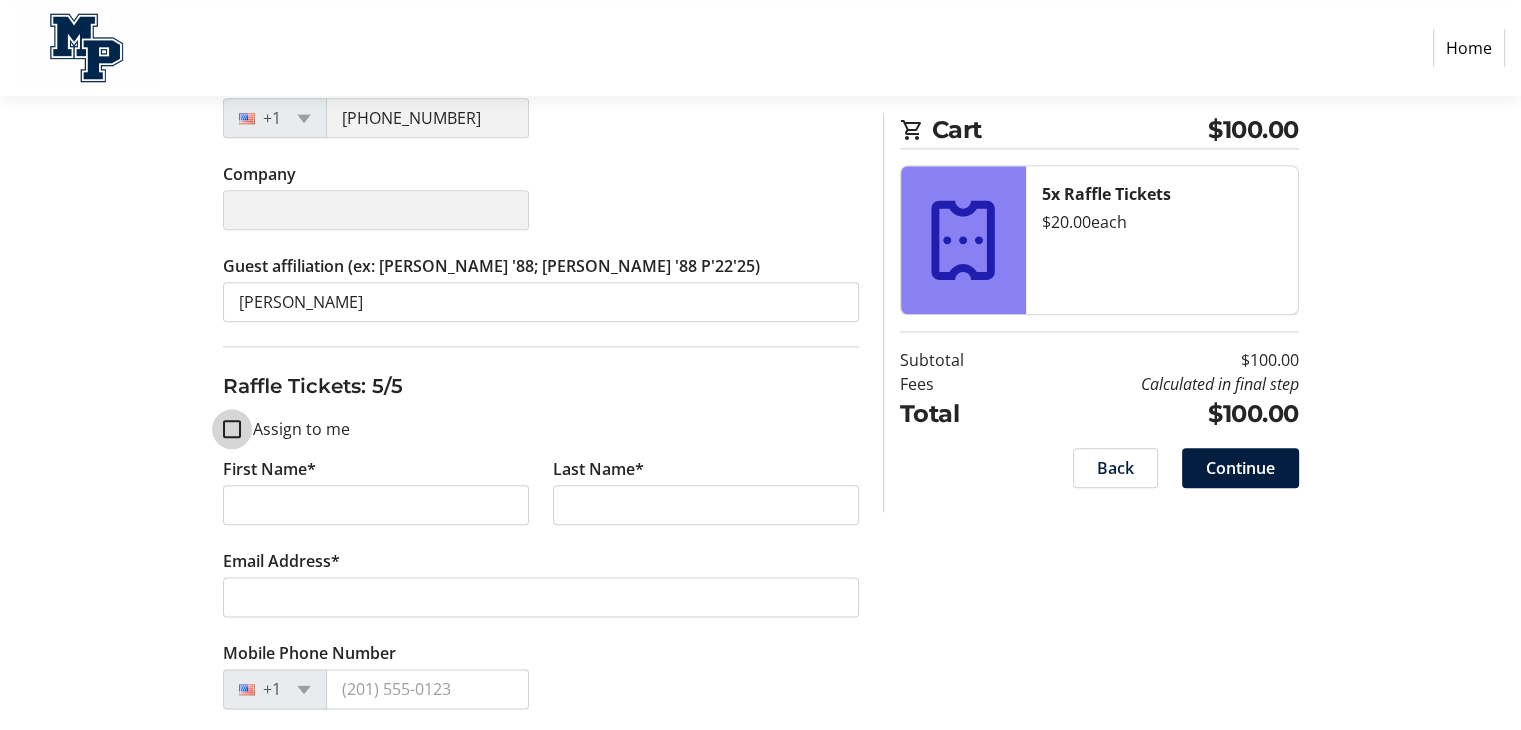 click on "Assign to me" at bounding box center [232, 429] 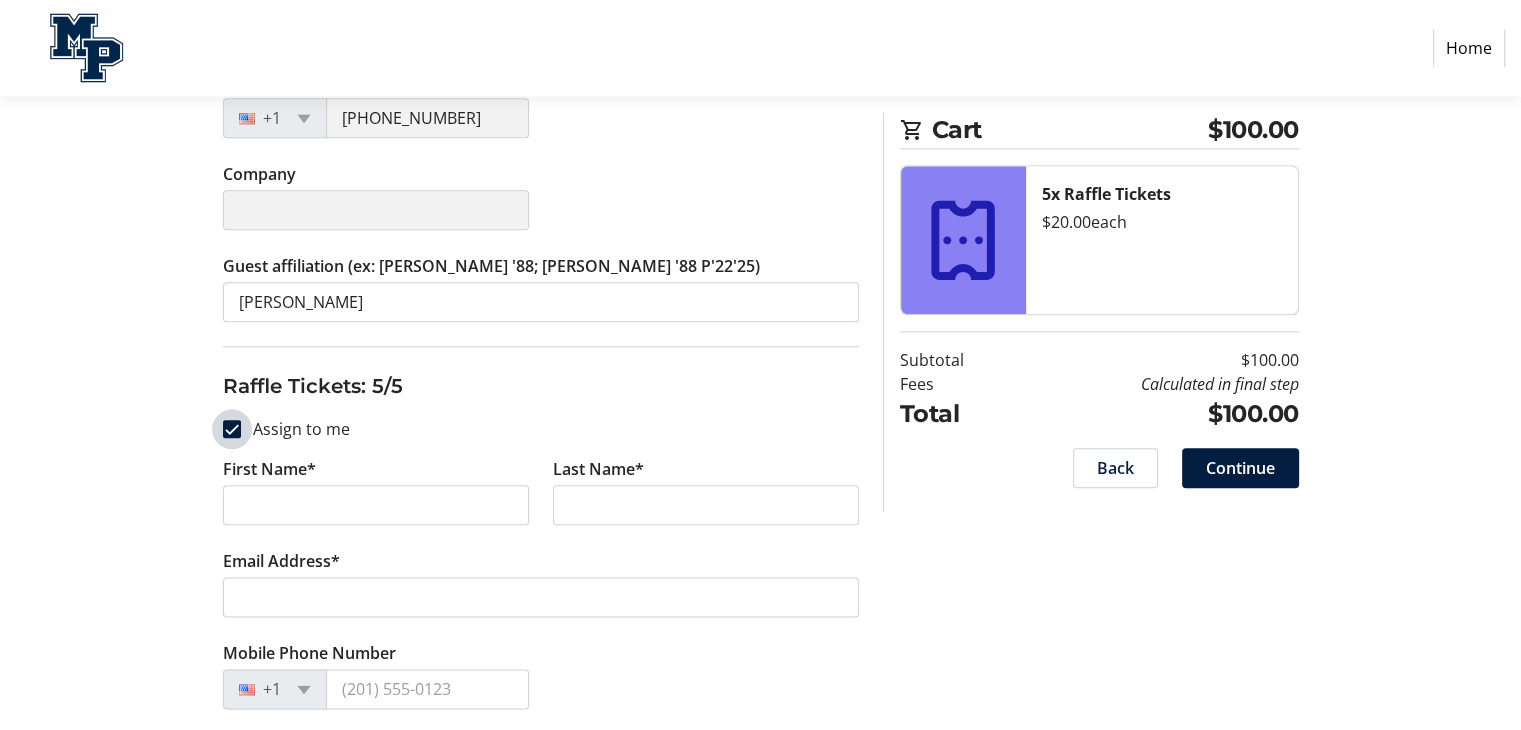 checkbox on "true" 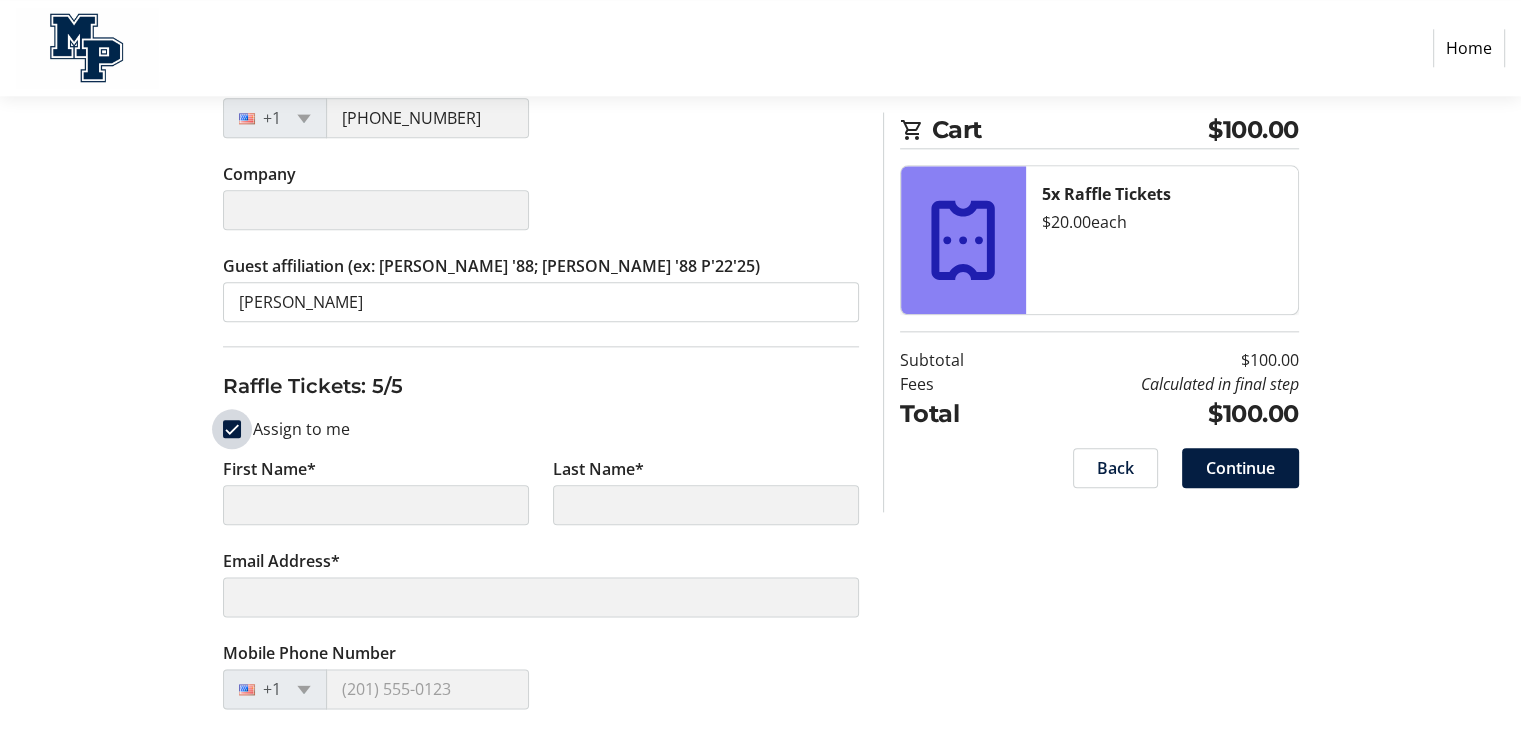 type on "[PERSON_NAME]" 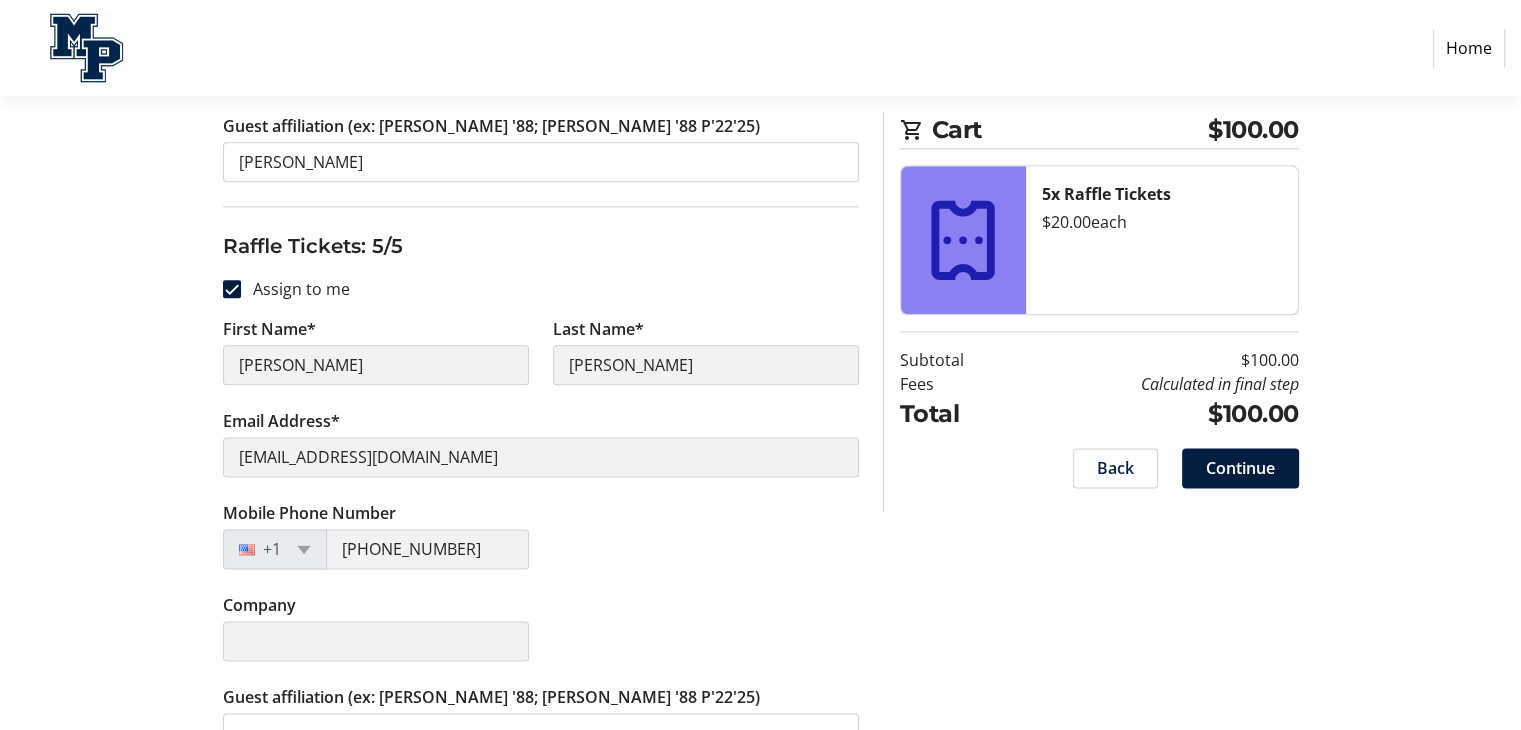 scroll, scrollTop: 2478, scrollLeft: 0, axis: vertical 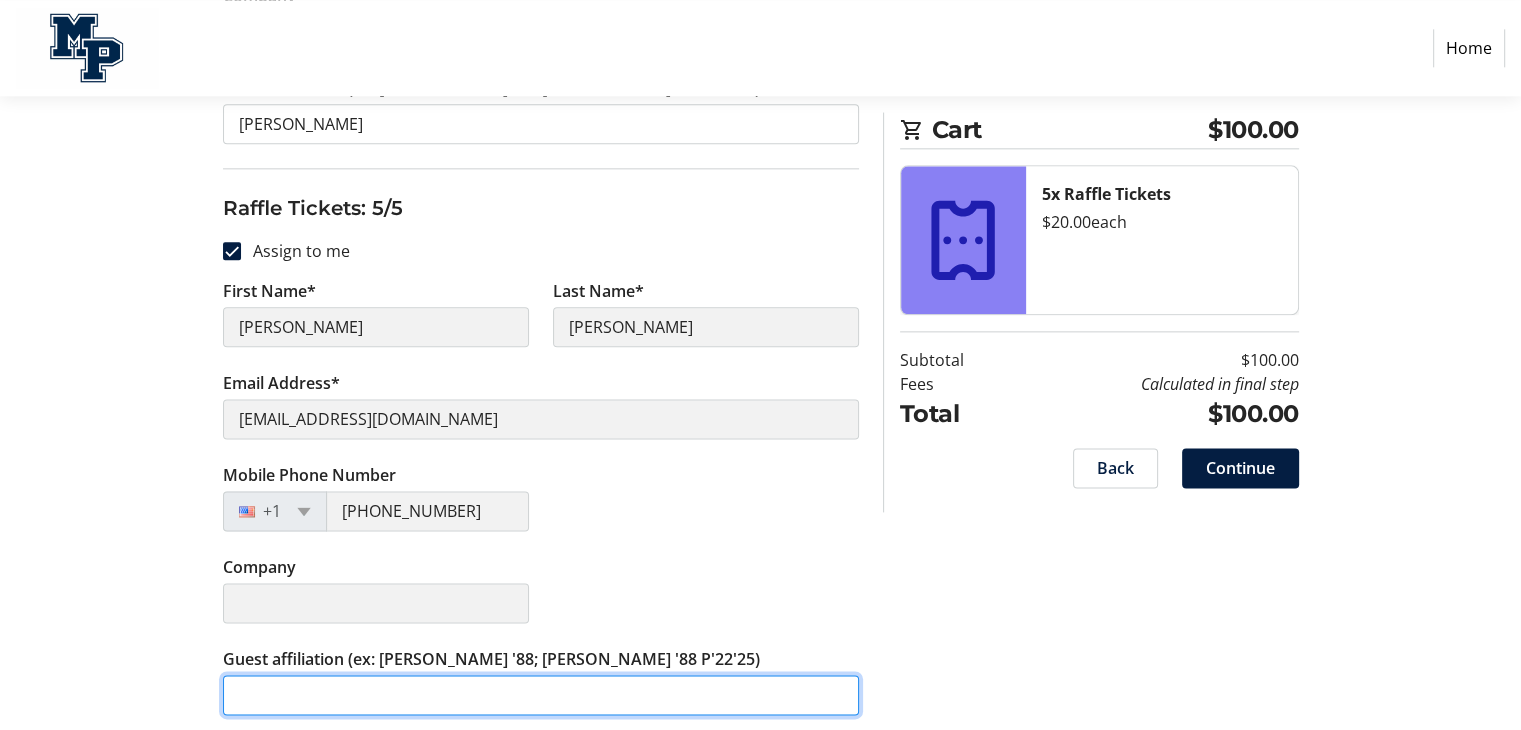 click on "Guest affiliation (ex: [PERSON_NAME] '88; [PERSON_NAME] '88 P'22'25)" at bounding box center (541, 695) 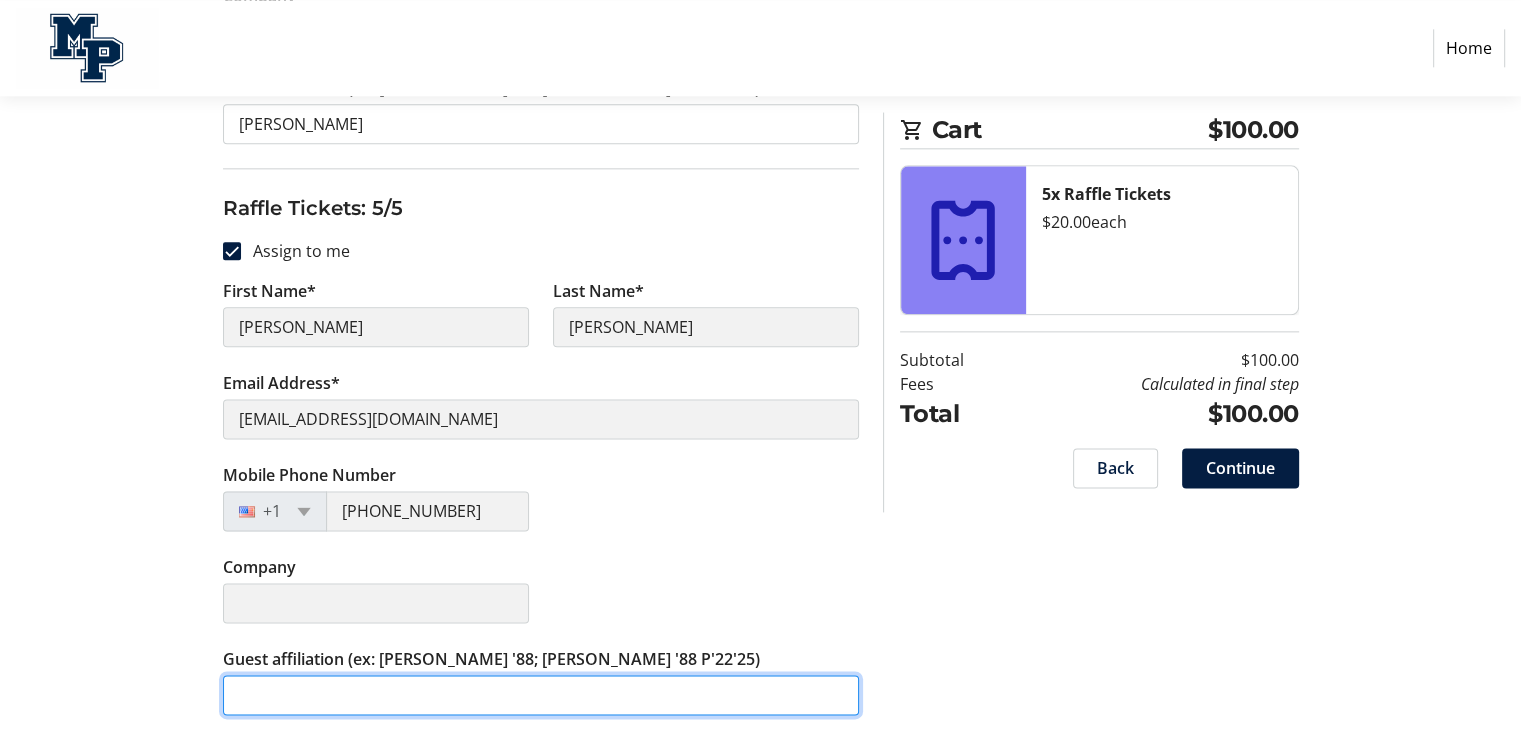 paste on "[PERSON_NAME]" 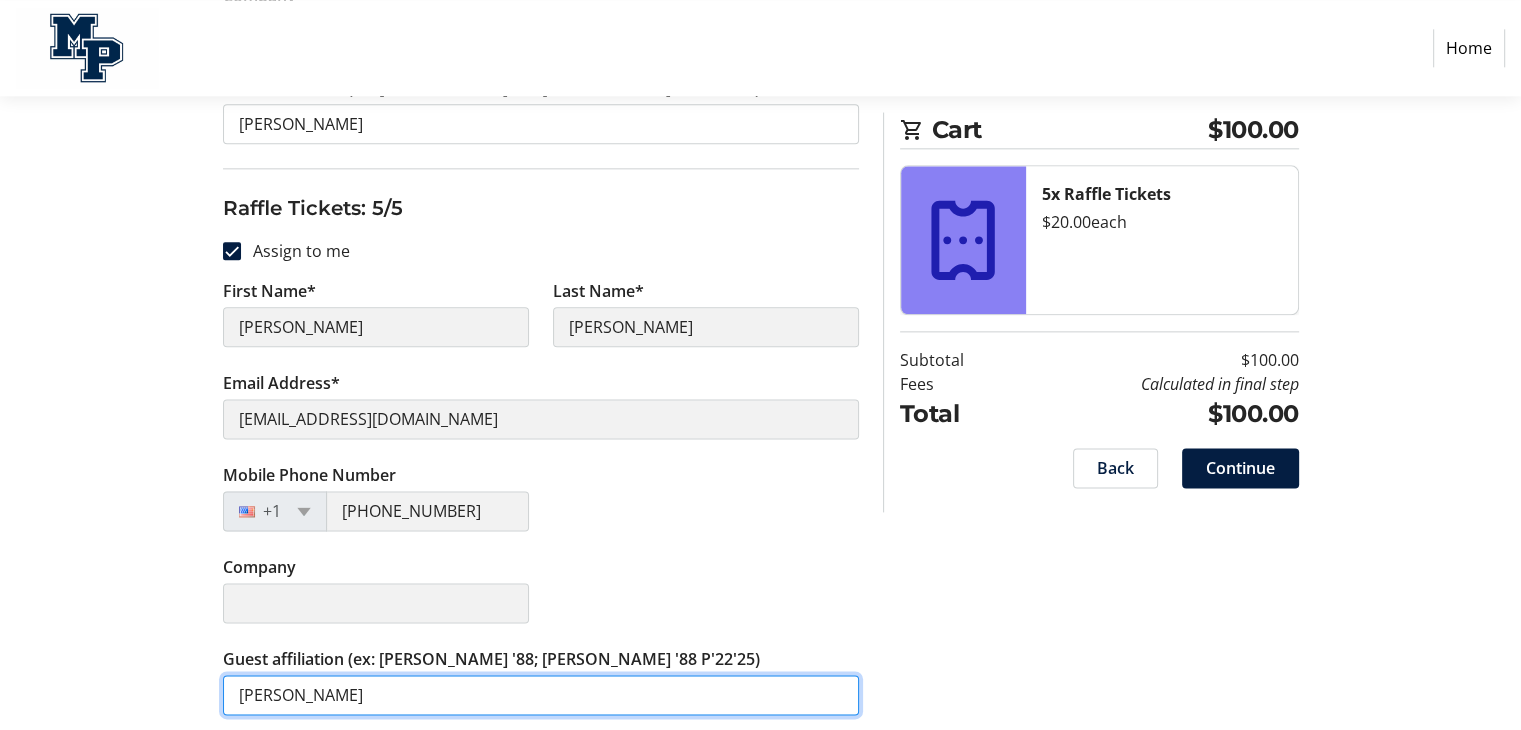 type on "[PERSON_NAME]" 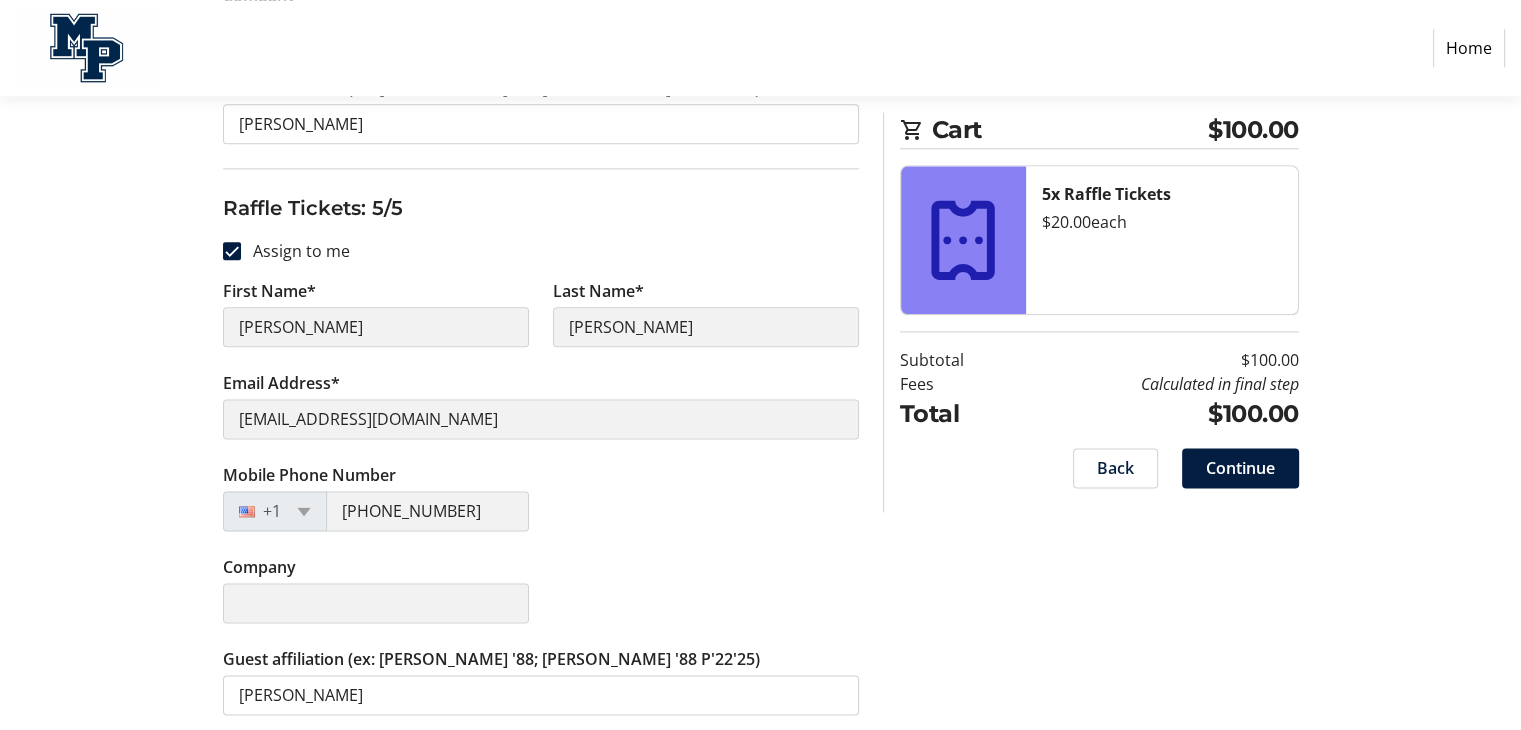 click on "Company" 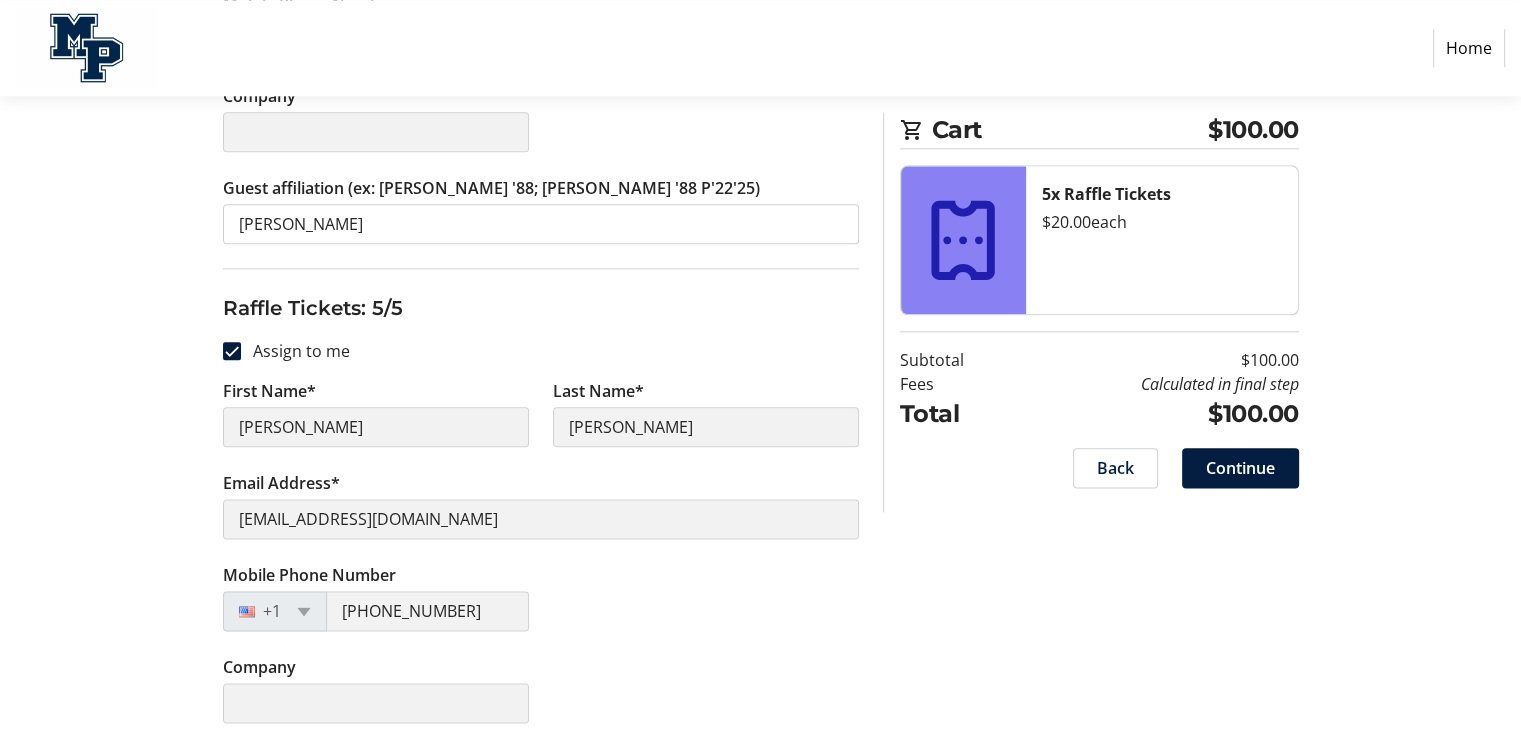 scroll, scrollTop: 2478, scrollLeft: 0, axis: vertical 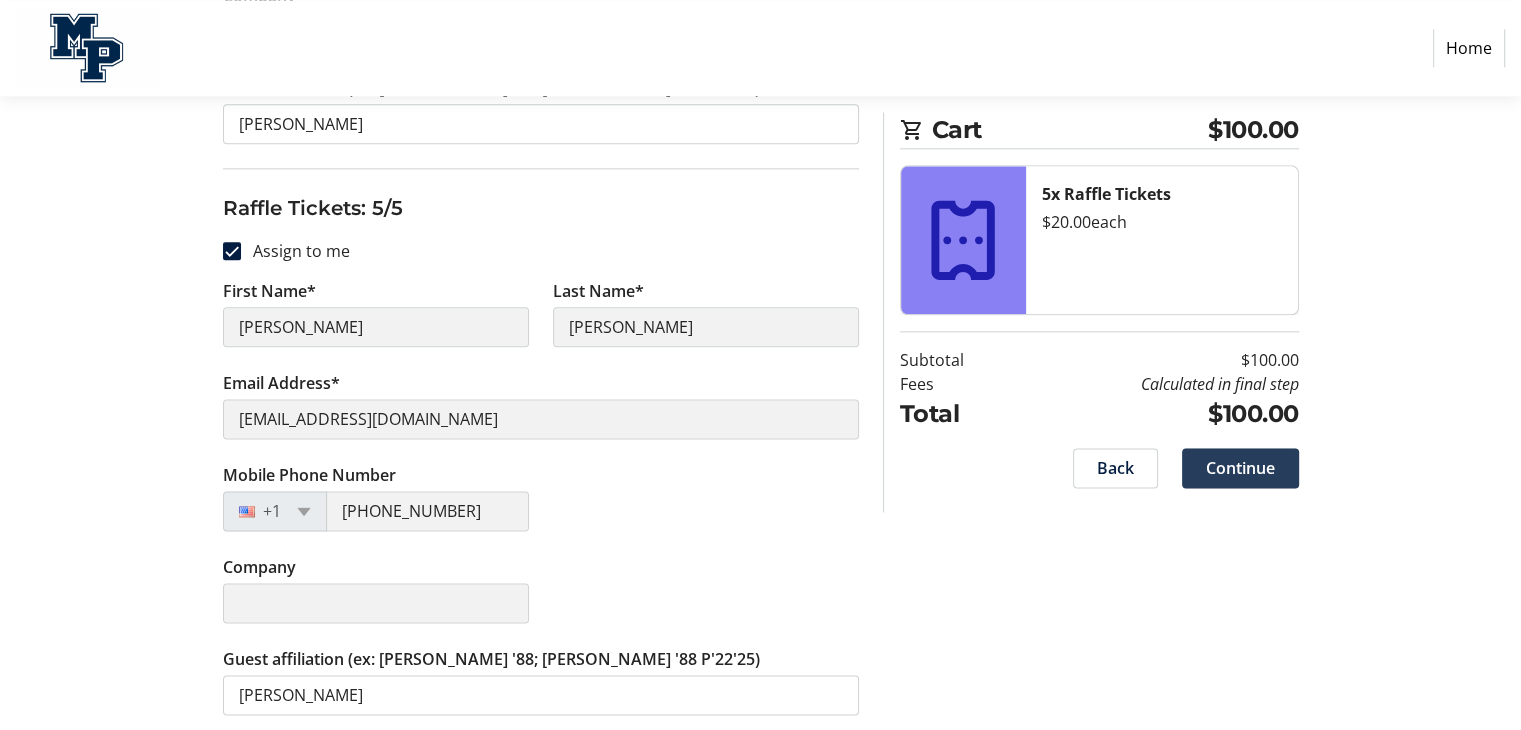 click 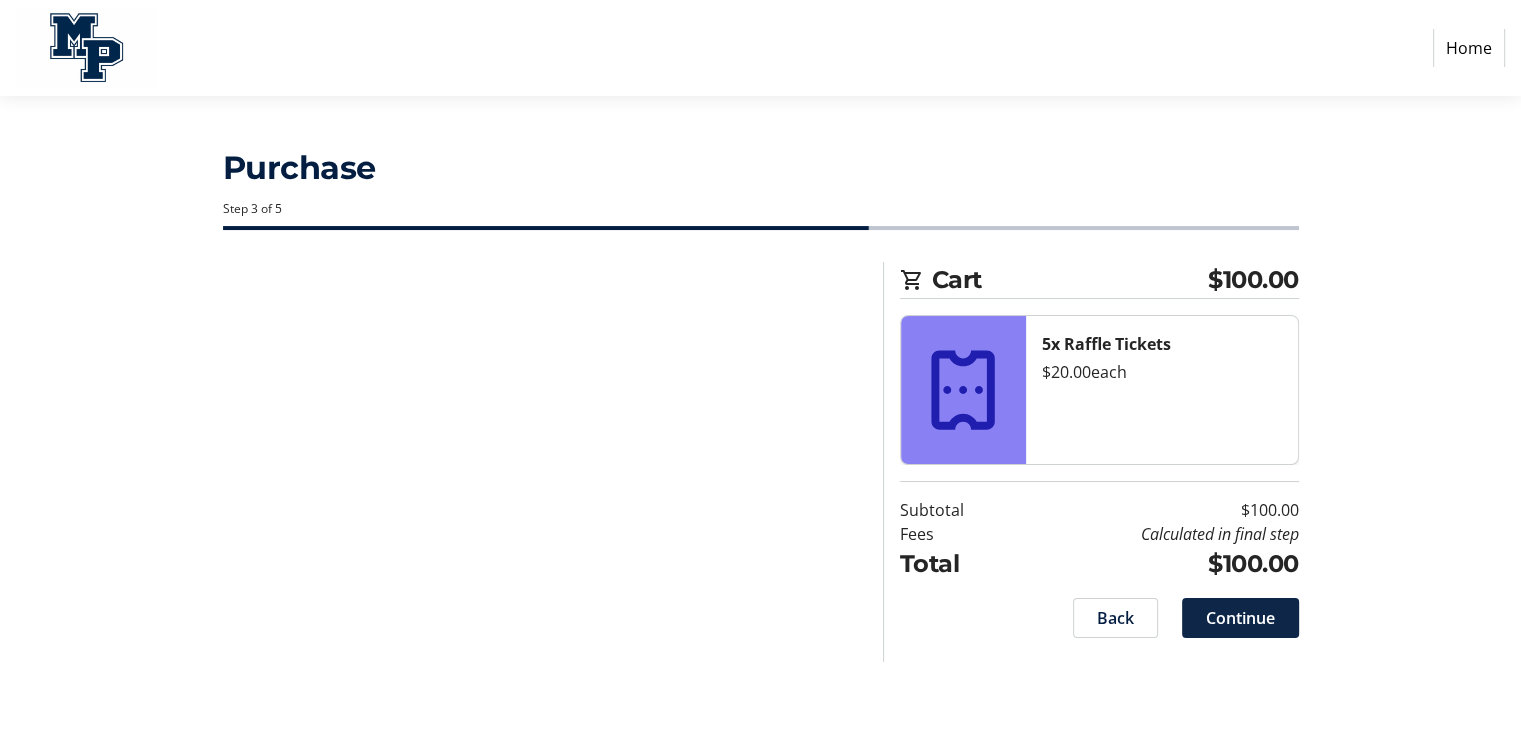 scroll, scrollTop: 0, scrollLeft: 0, axis: both 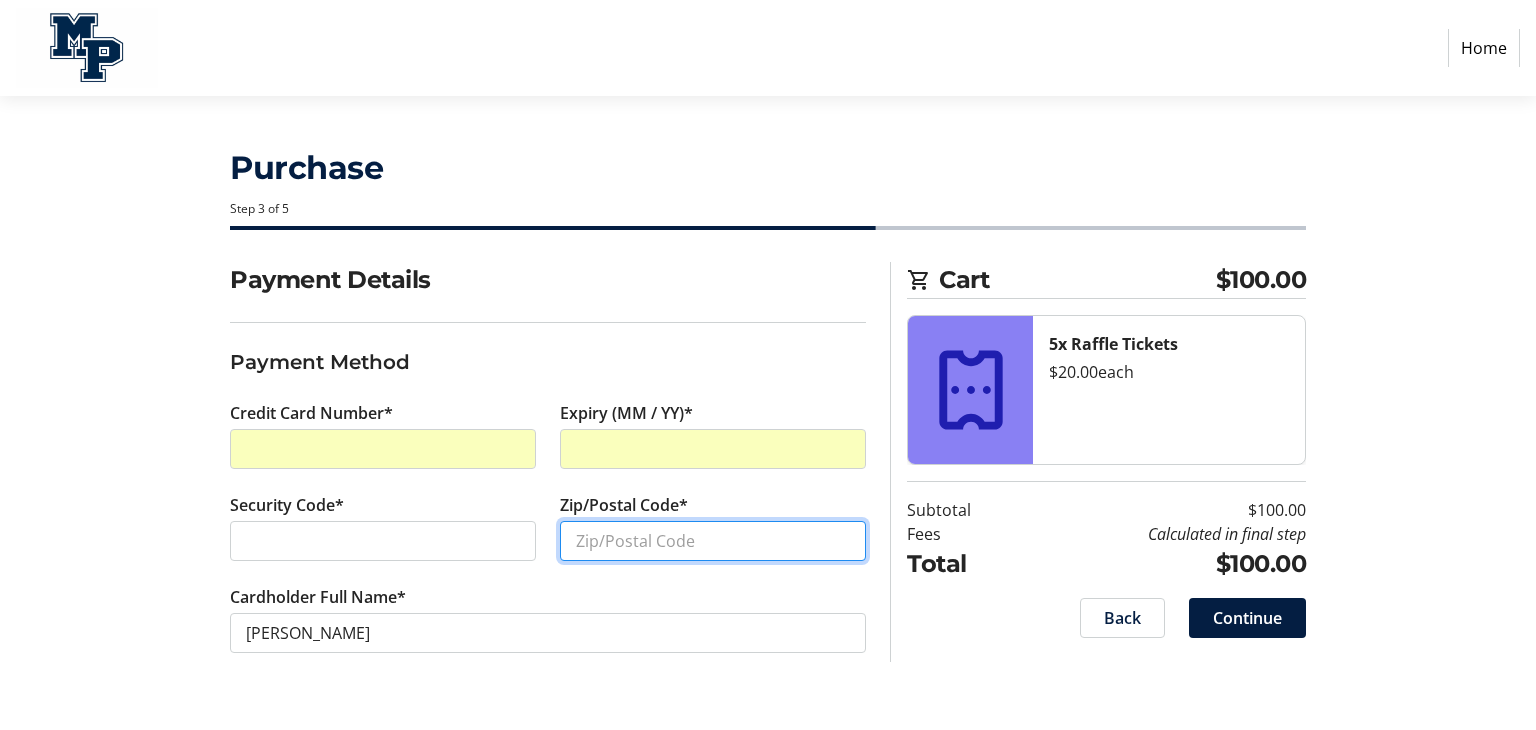 click on "Zip/Postal Code*" at bounding box center (713, 541) 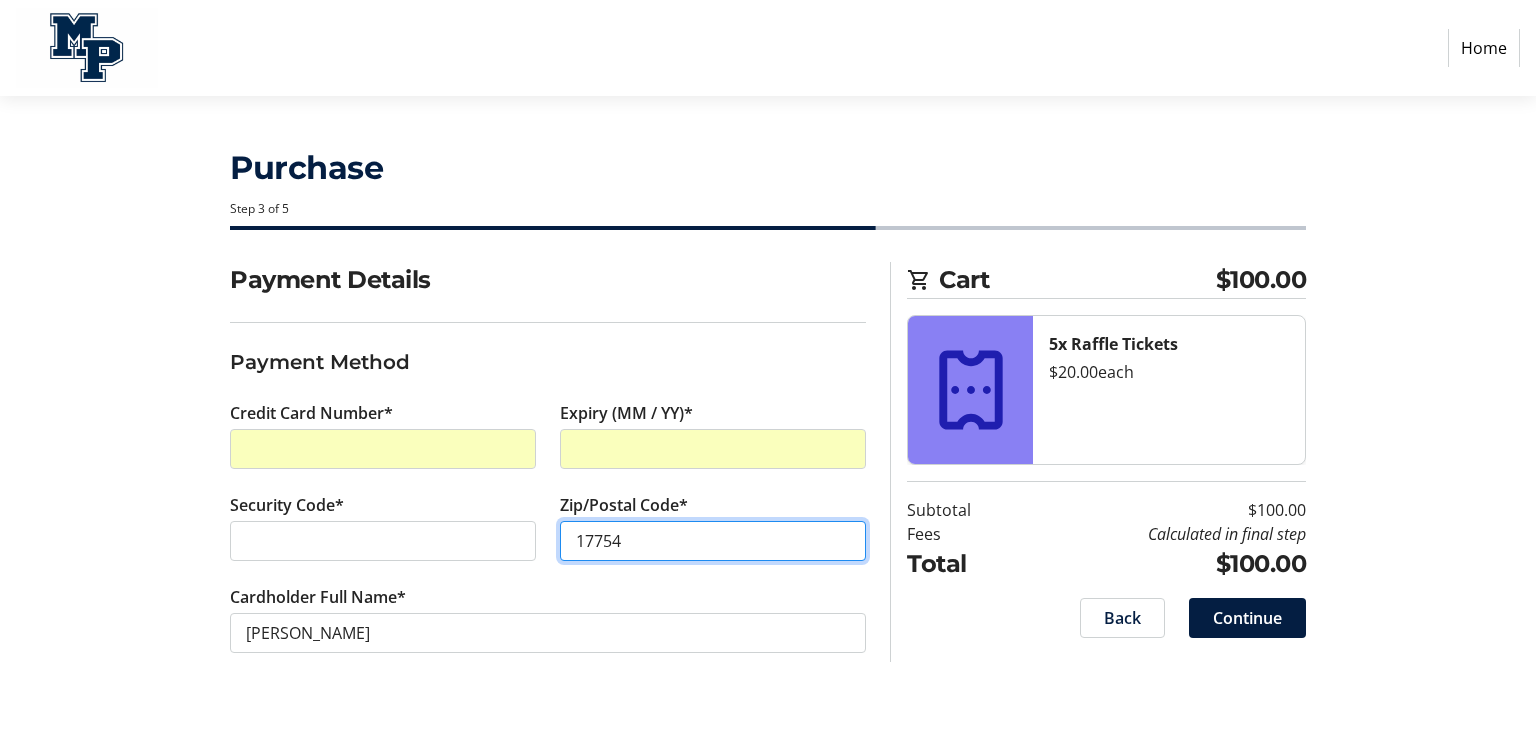 type on "17754" 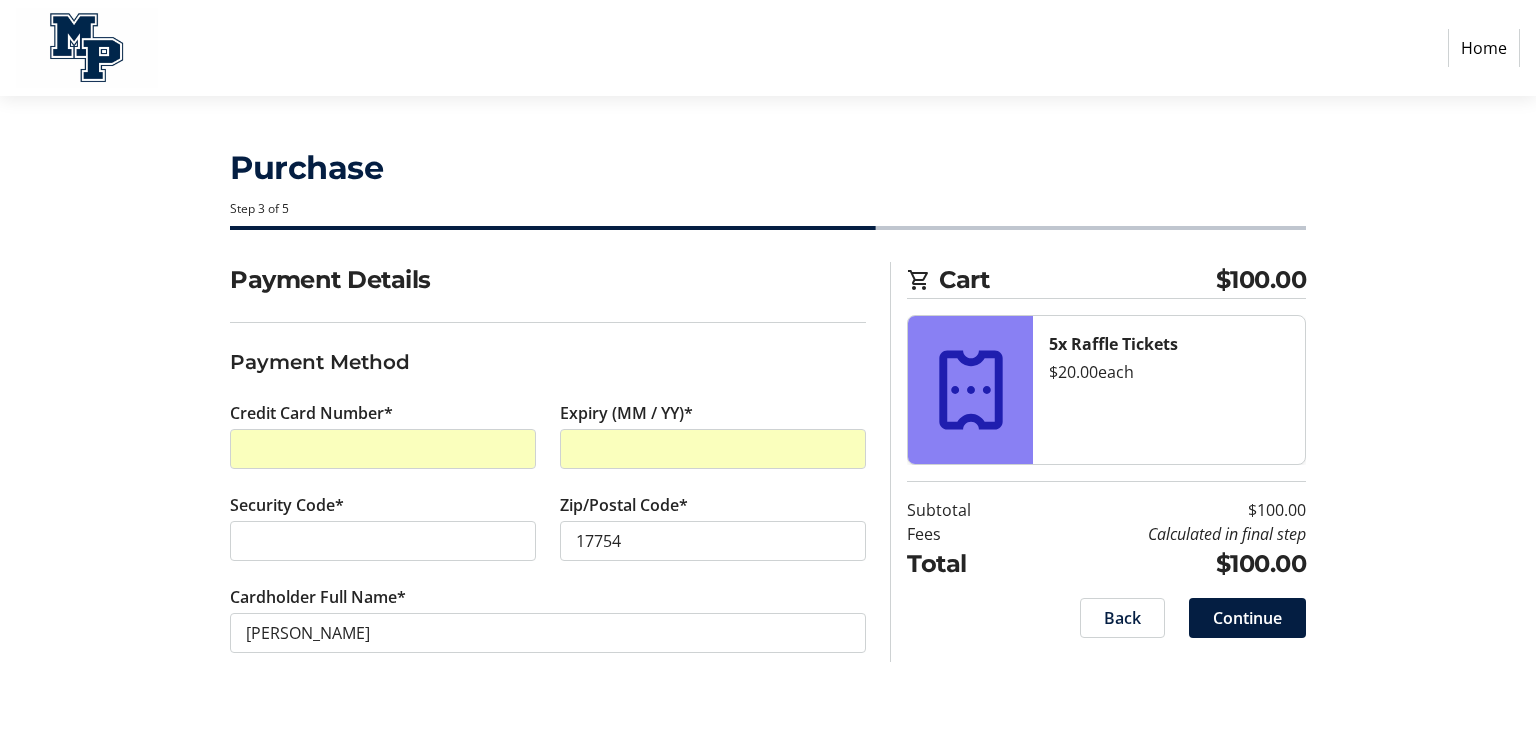 click on "Payment Details" 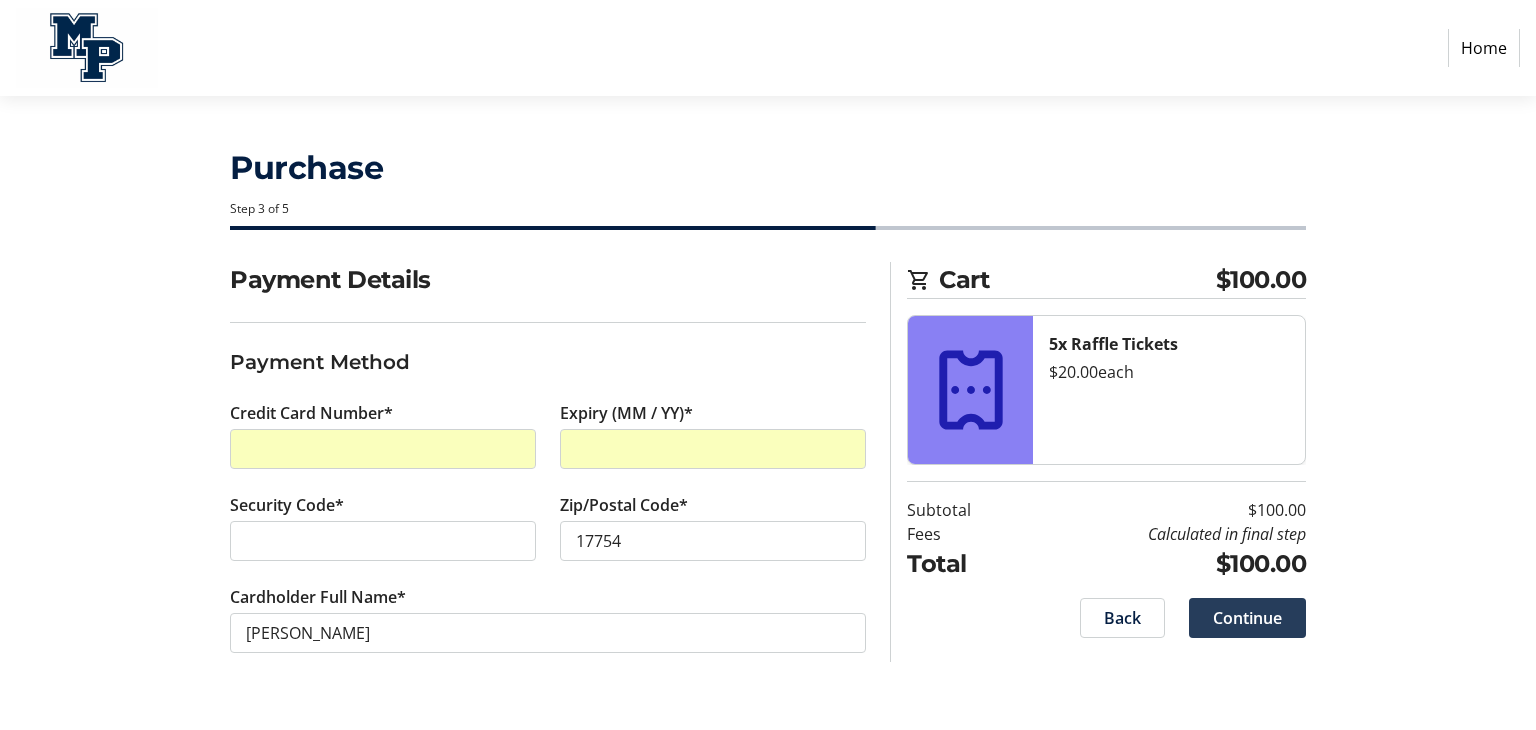click on "Continue" 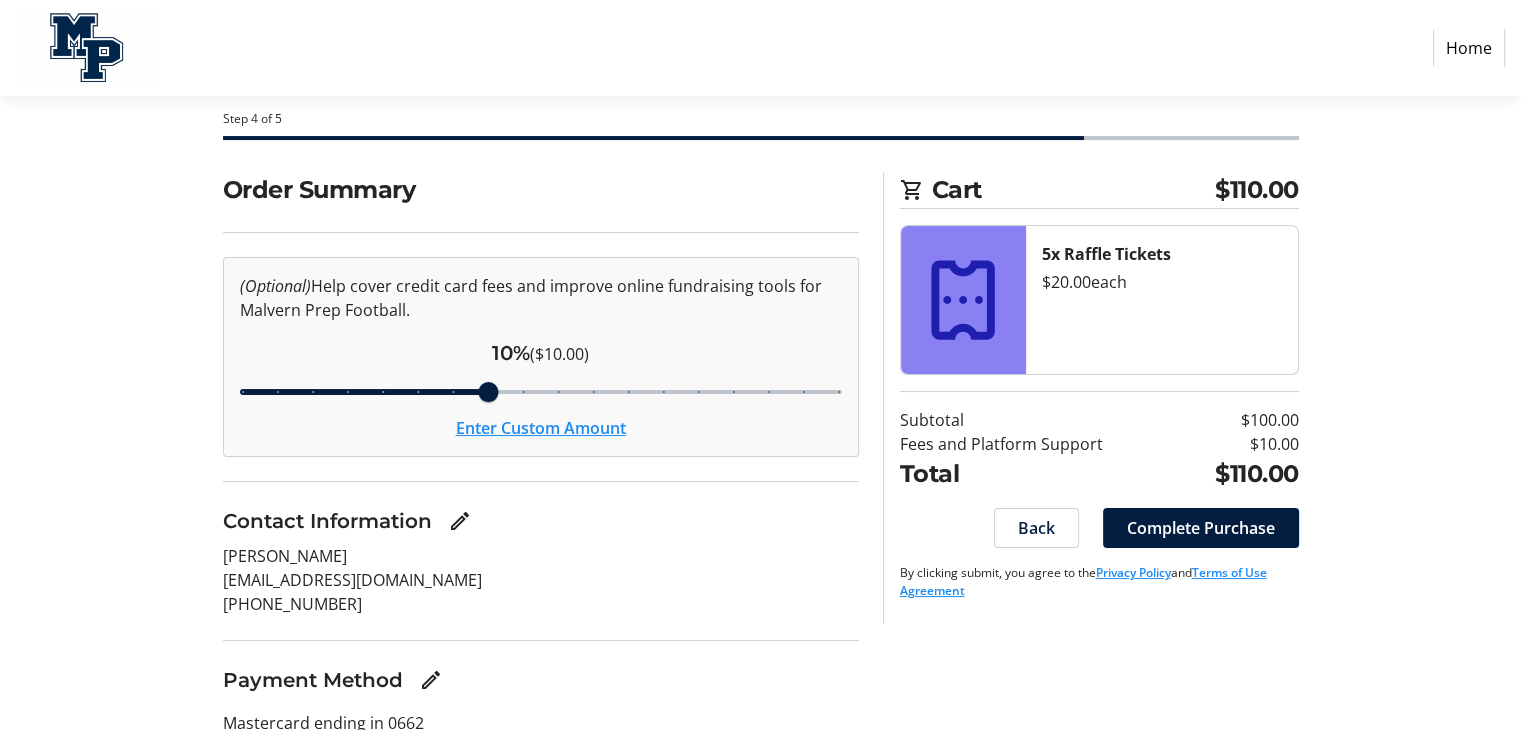 scroll, scrollTop: 190, scrollLeft: 0, axis: vertical 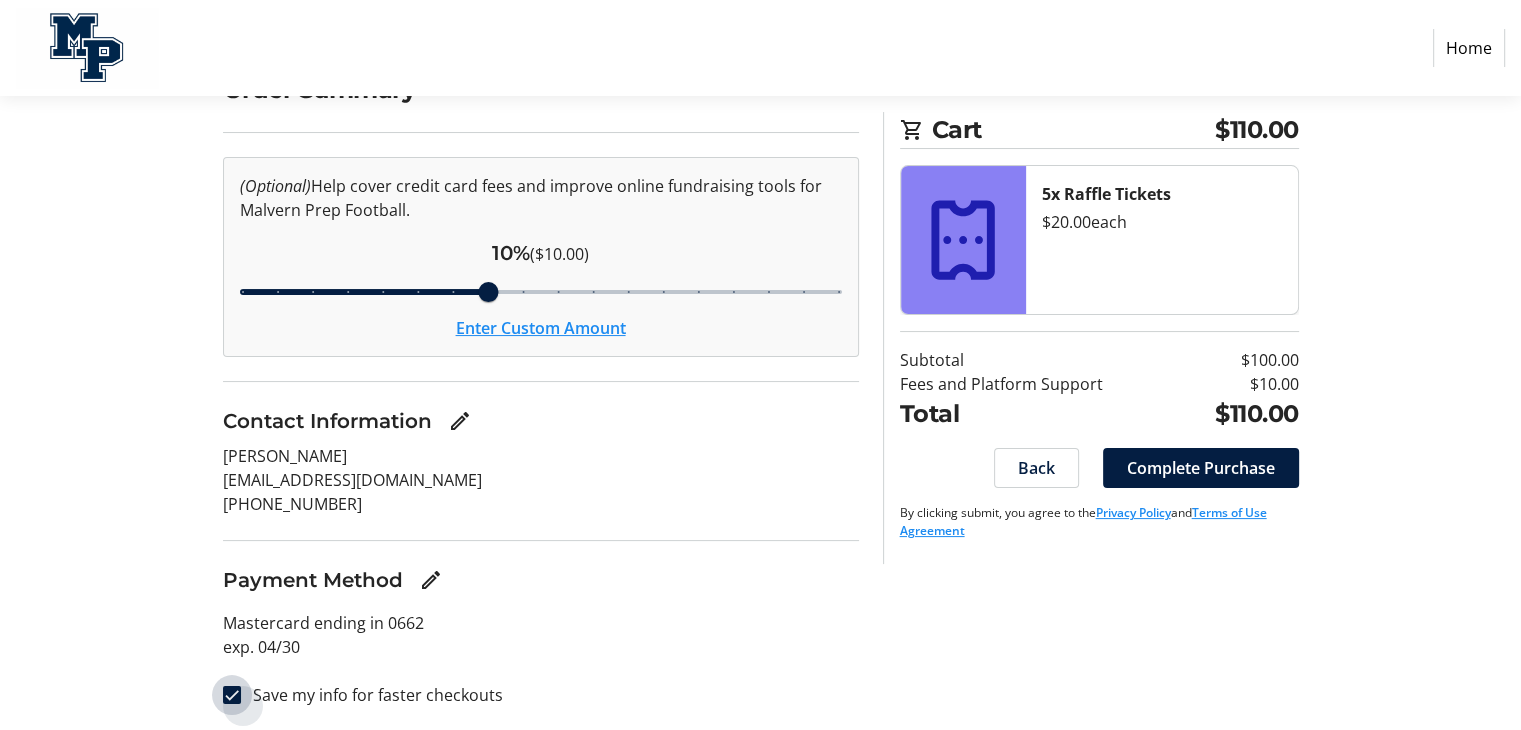 click on "Save my info for faster checkouts" at bounding box center [232, 695] 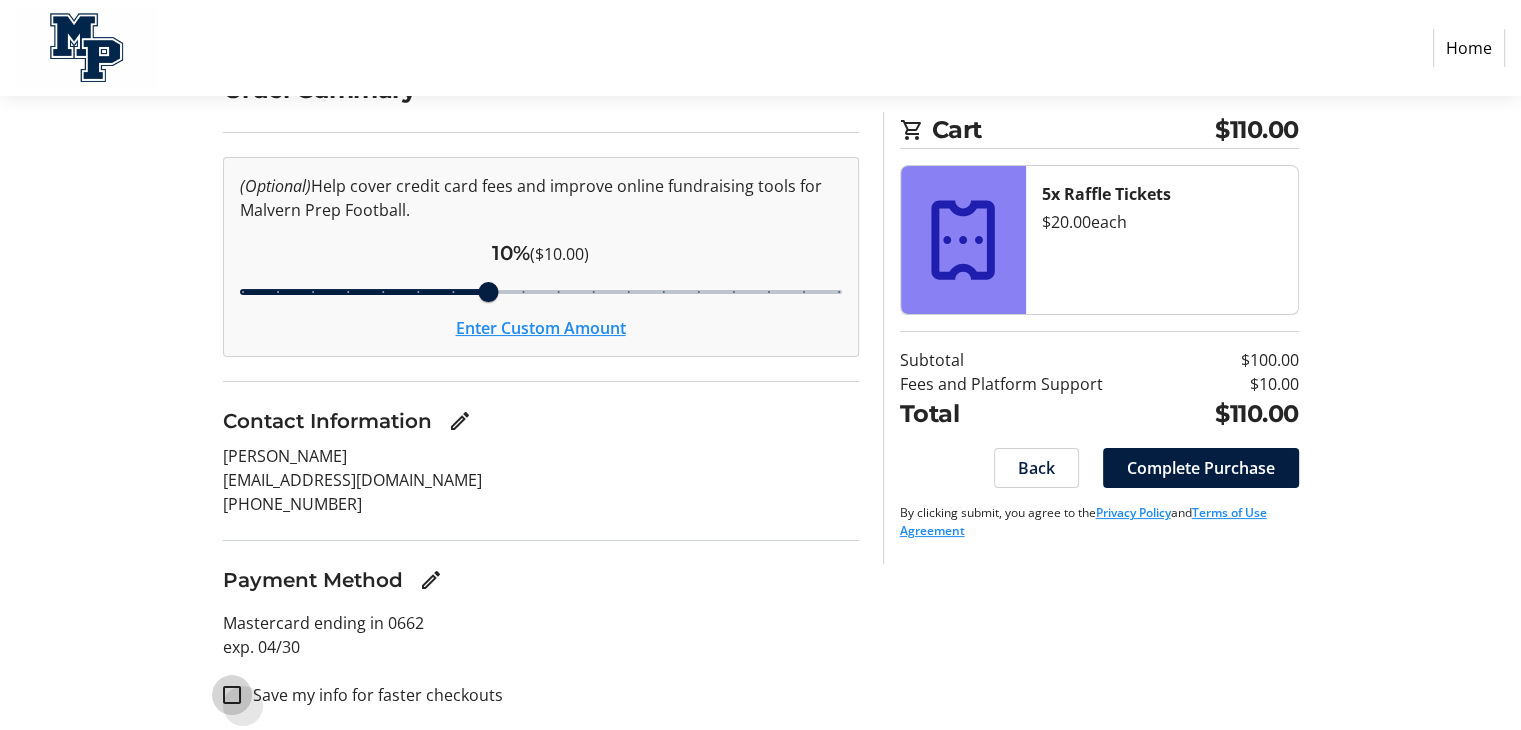 checkbox on "false" 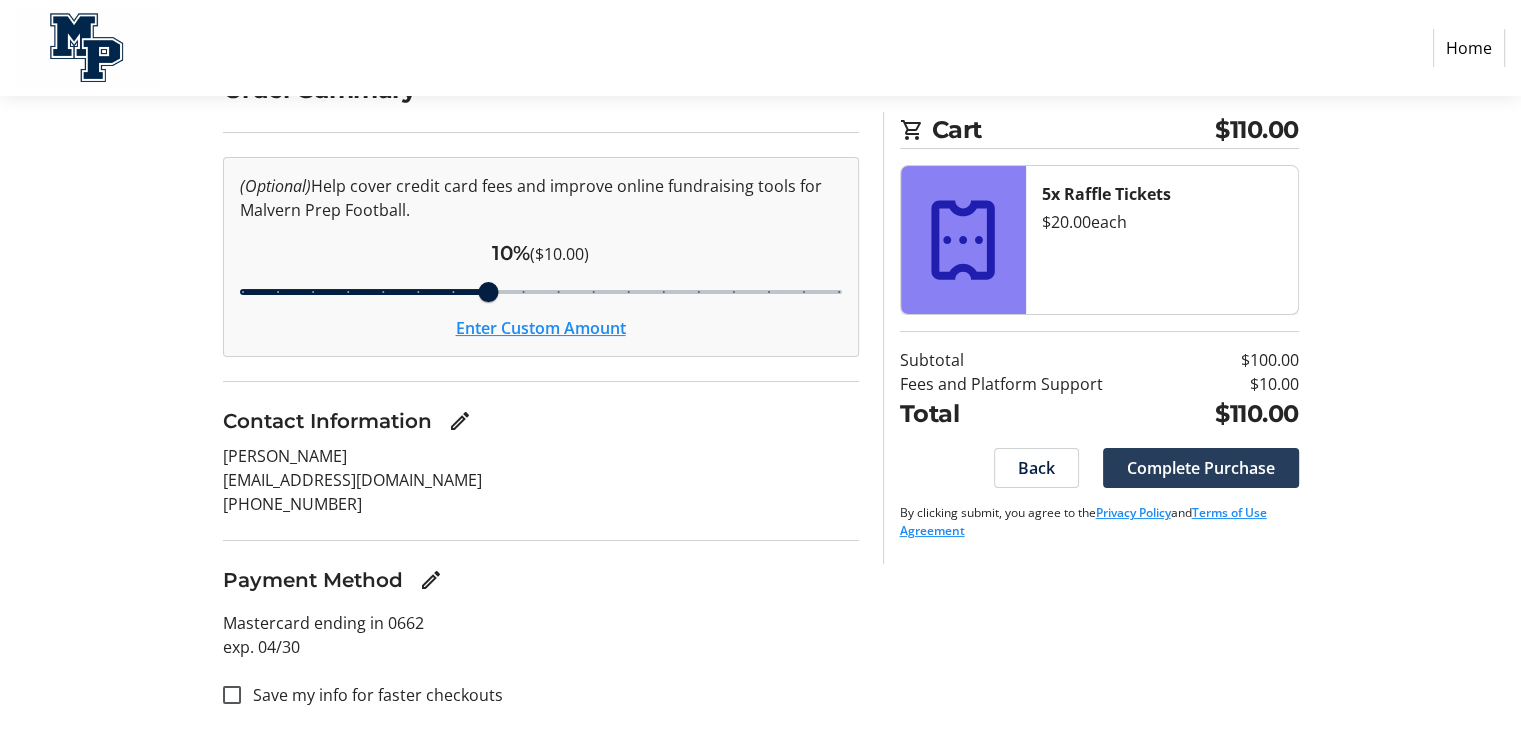 click on "Complete Purchase" 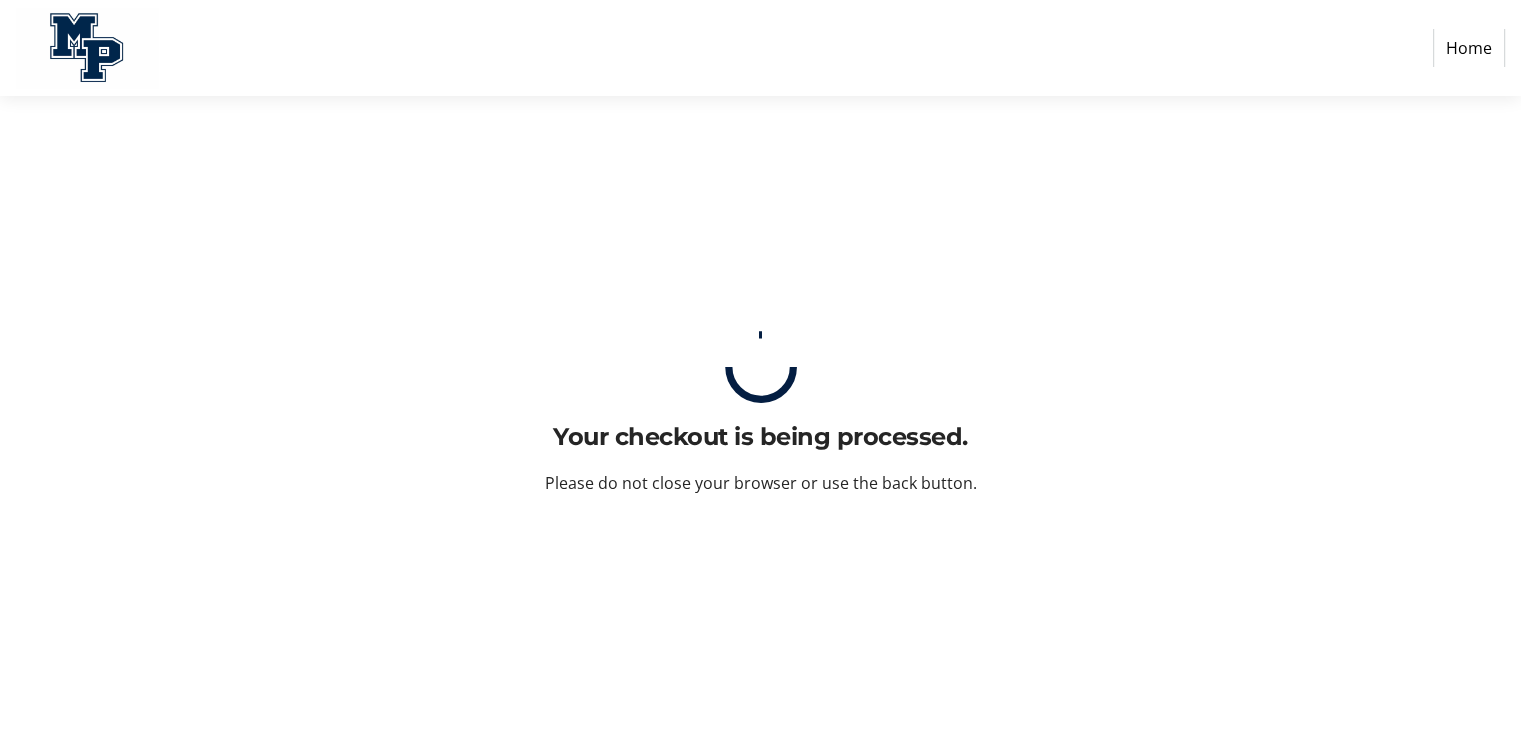 scroll, scrollTop: 0, scrollLeft: 0, axis: both 